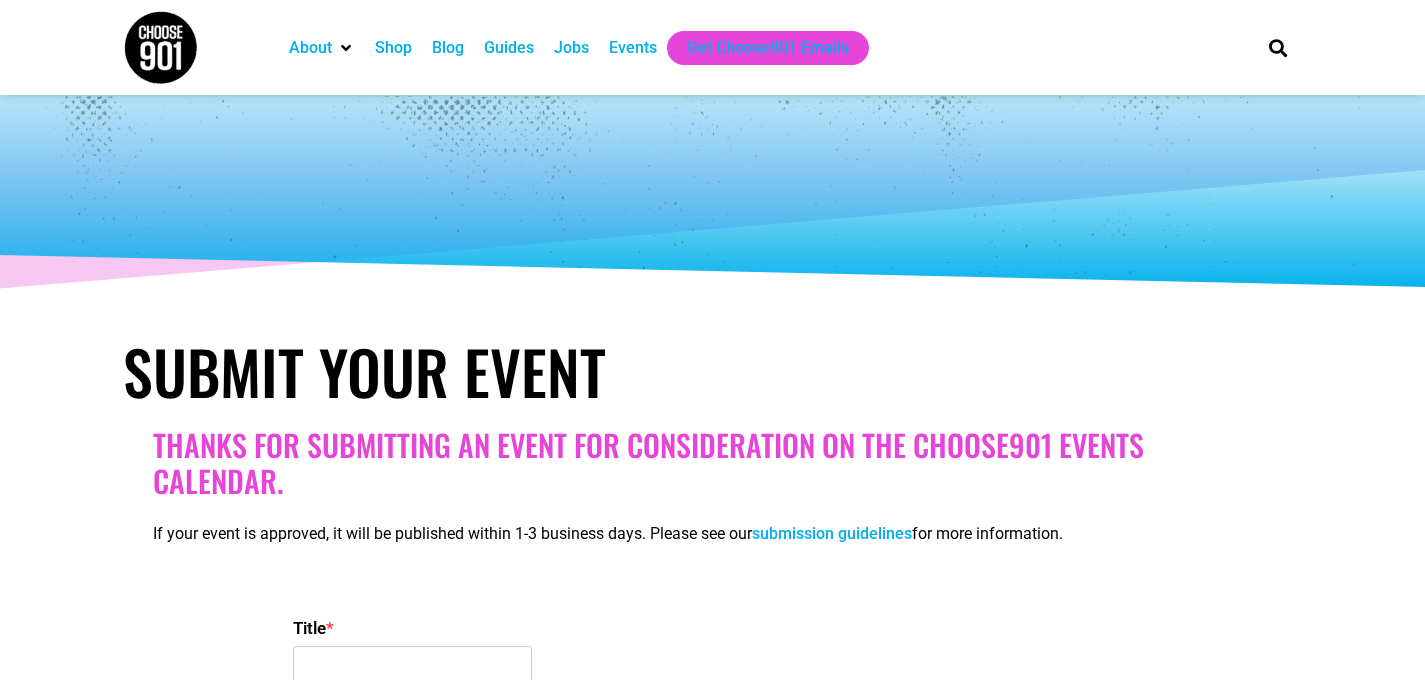 select 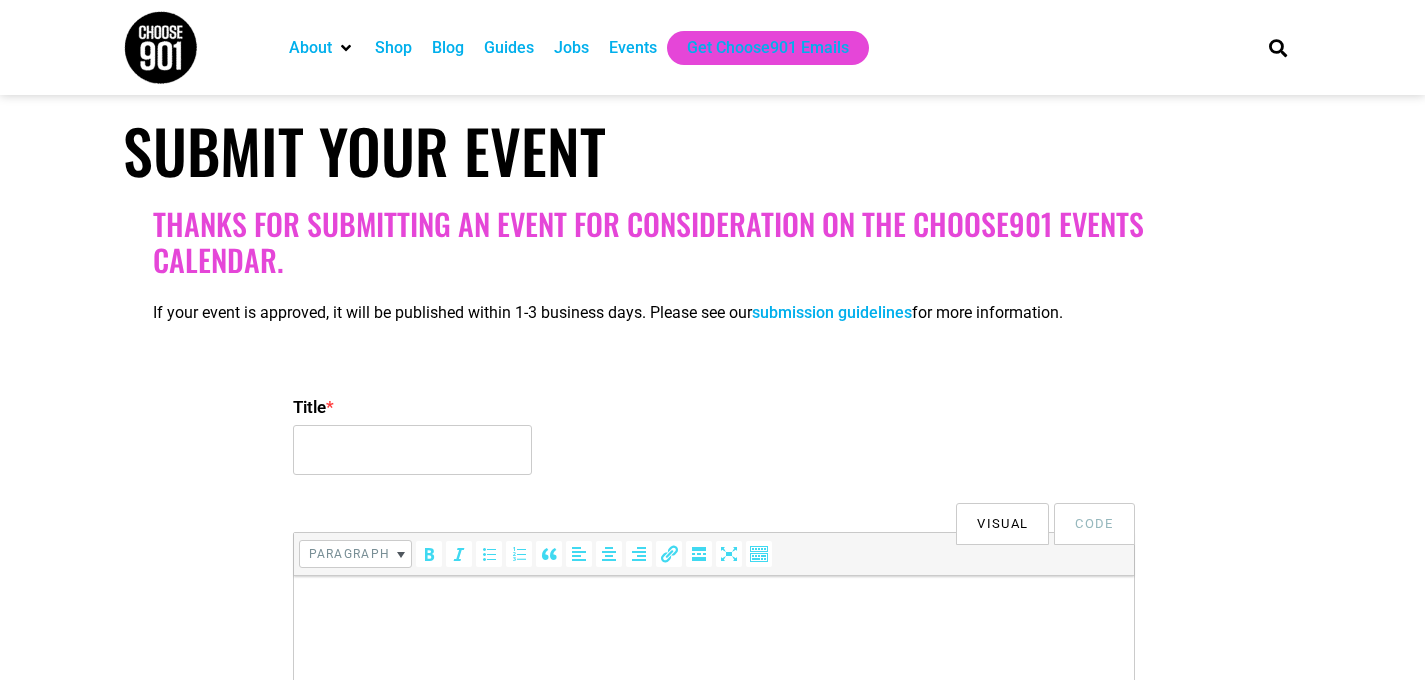 scroll, scrollTop: 215, scrollLeft: 0, axis: vertical 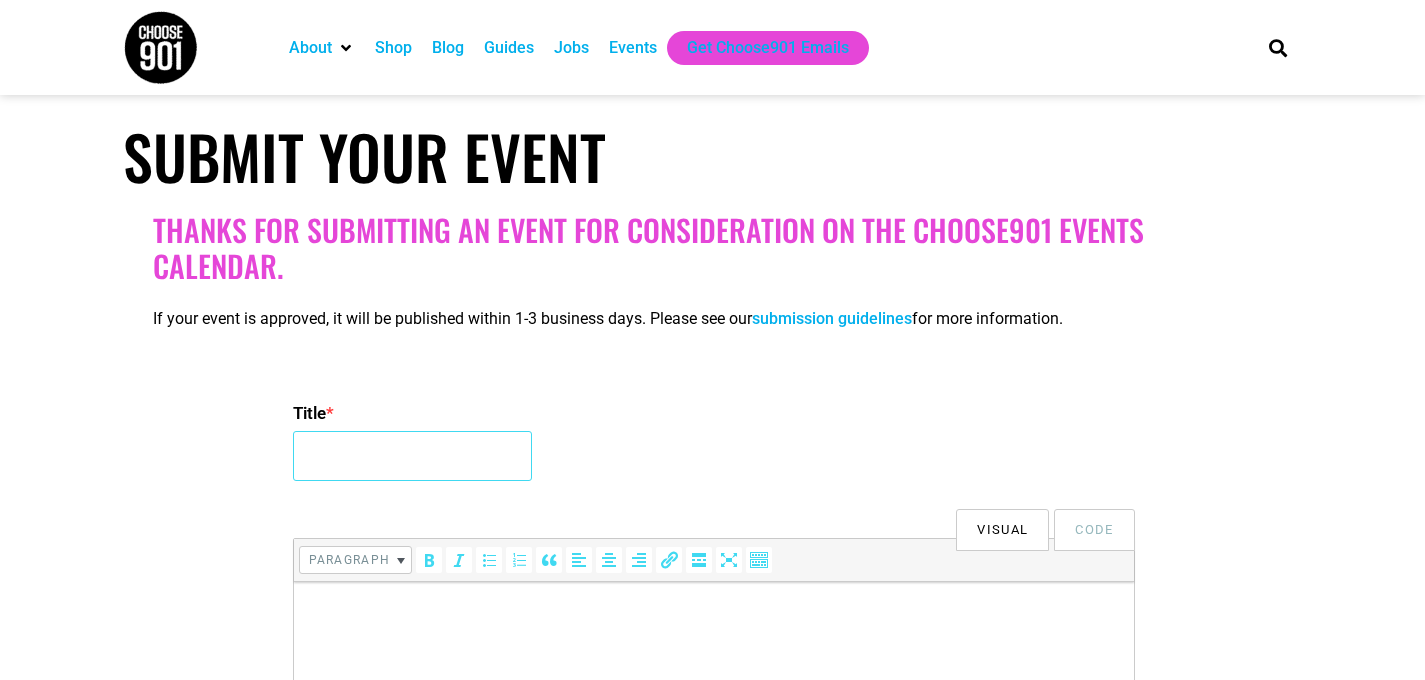 click on "Title  *" at bounding box center [412, 456] 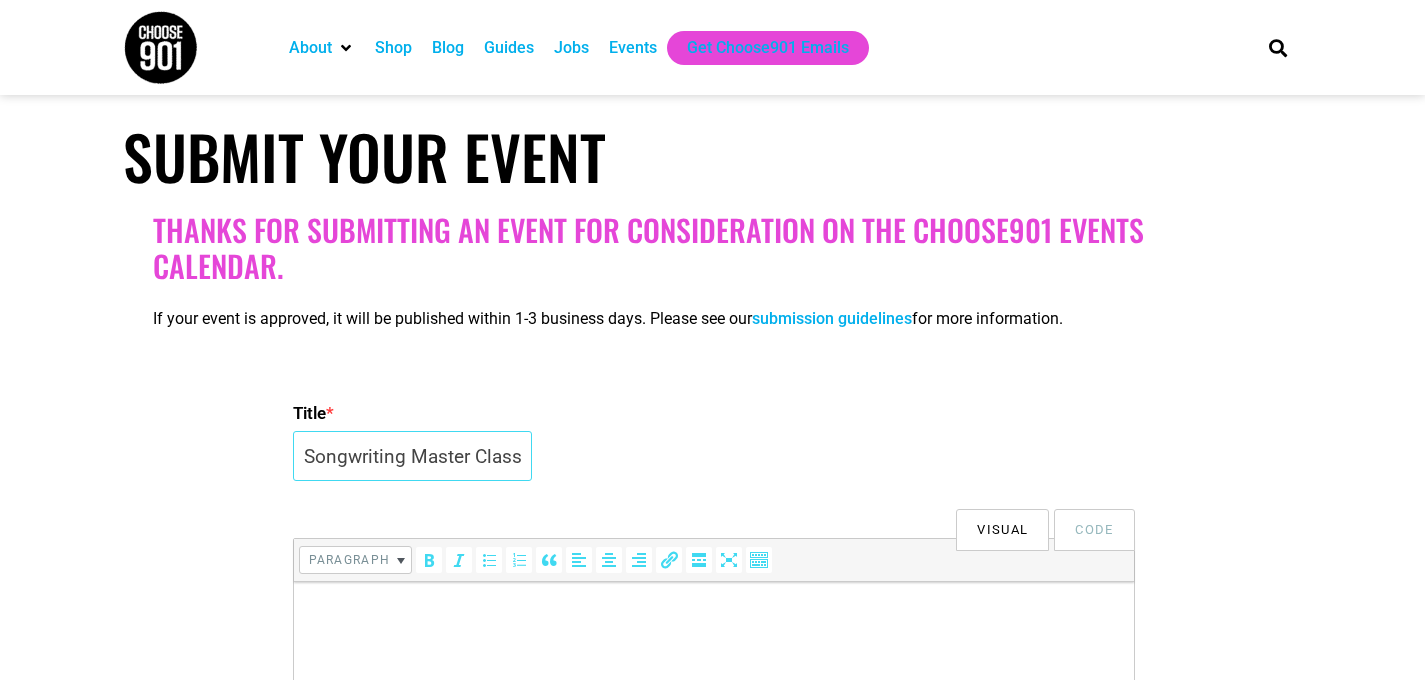 scroll, scrollTop: 0, scrollLeft: 178, axis: horizontal 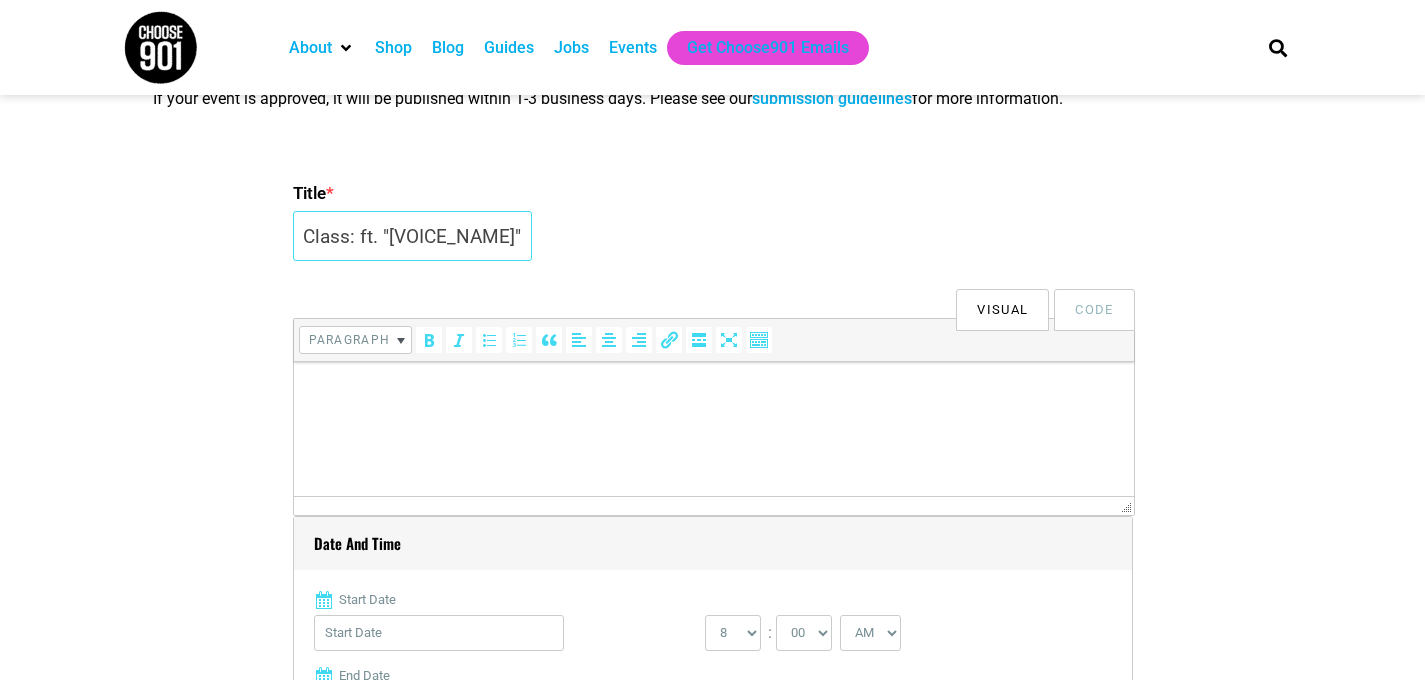 type on "Songwriting Master Class: ft. "[VOICE_NAME]"" 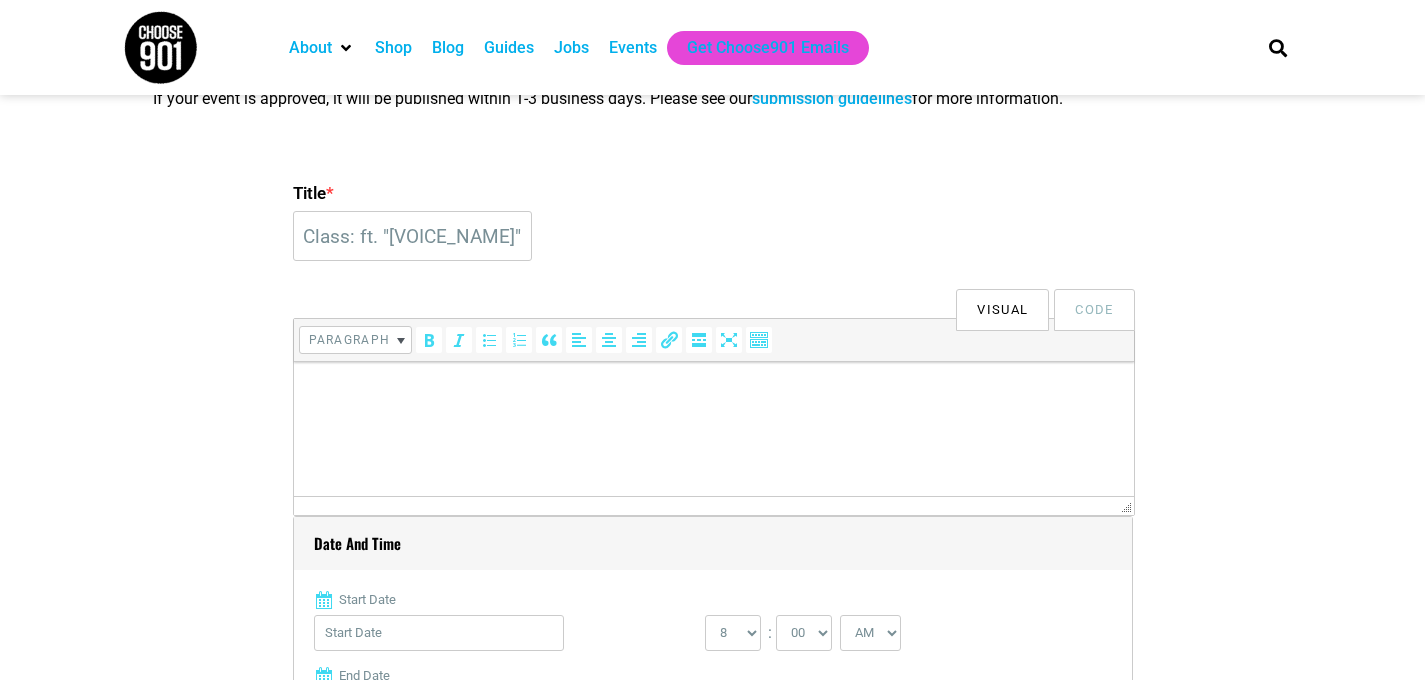 scroll, scrollTop: 0, scrollLeft: 0, axis: both 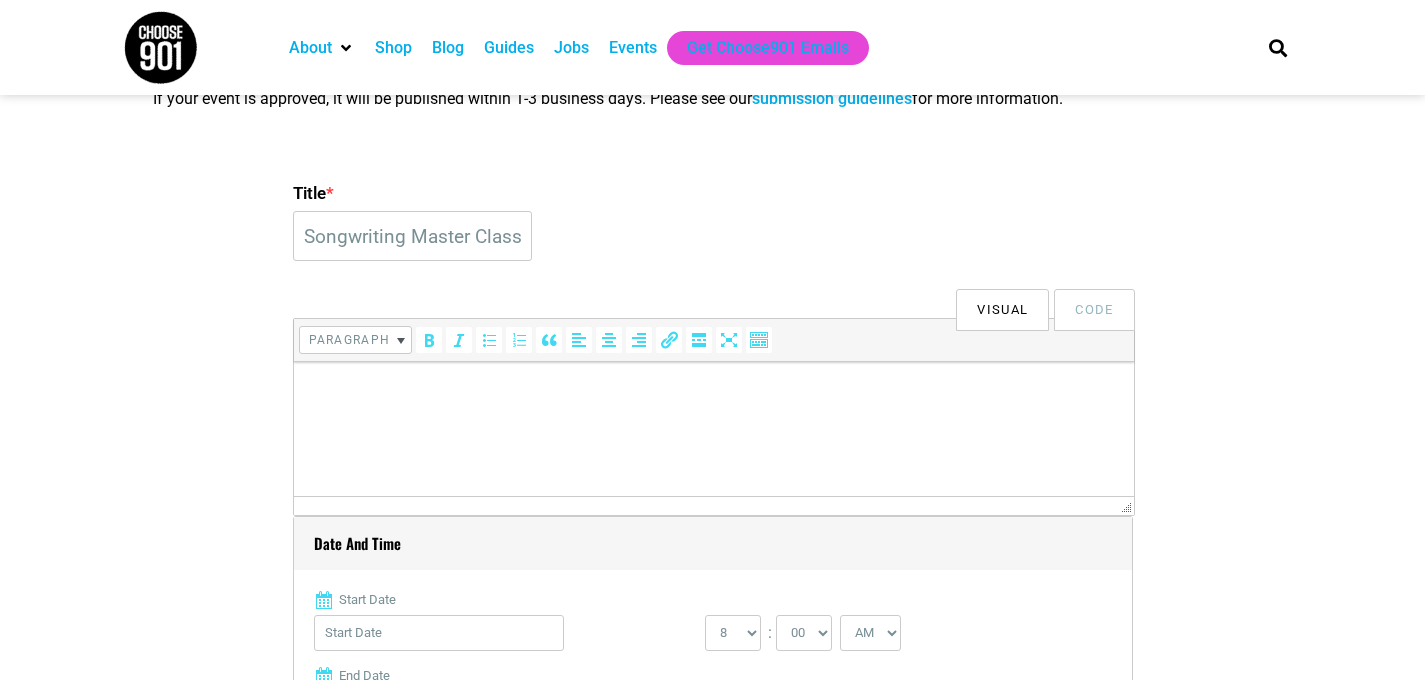 click at bounding box center (713, 390) 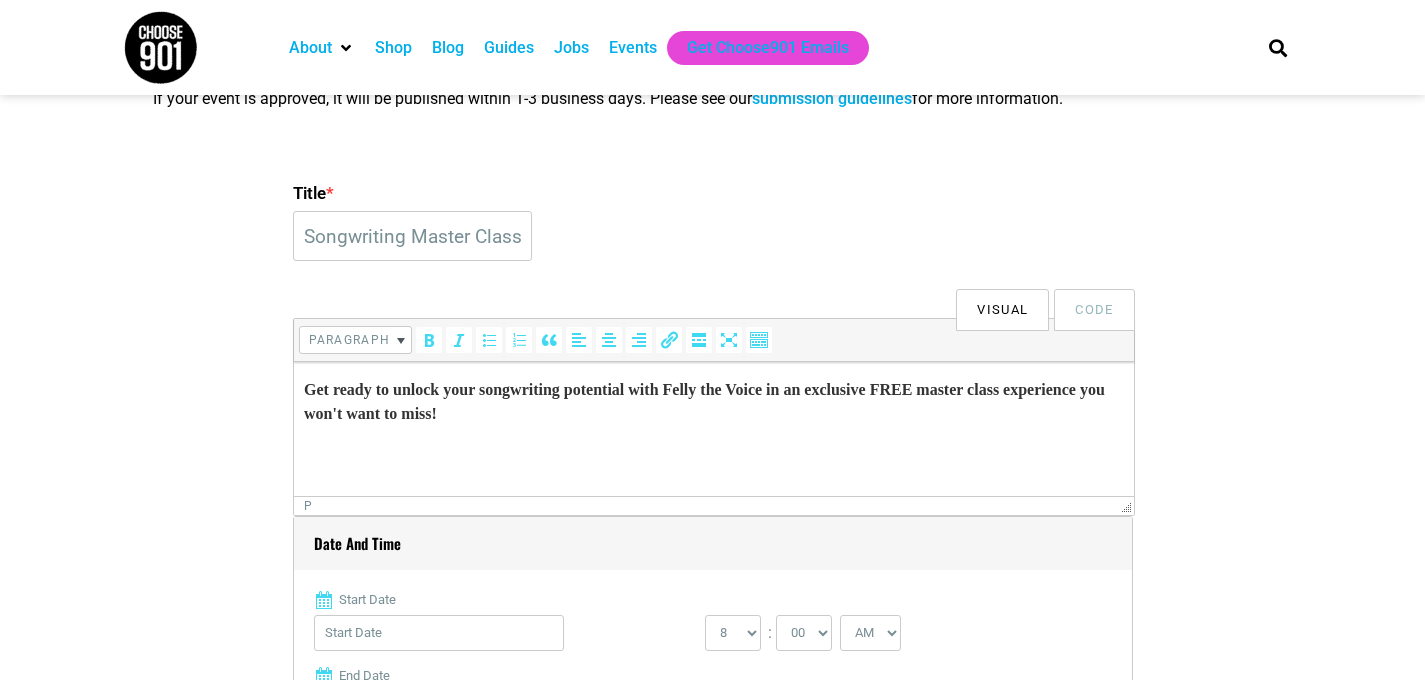 scroll, scrollTop: 11, scrollLeft: 0, axis: vertical 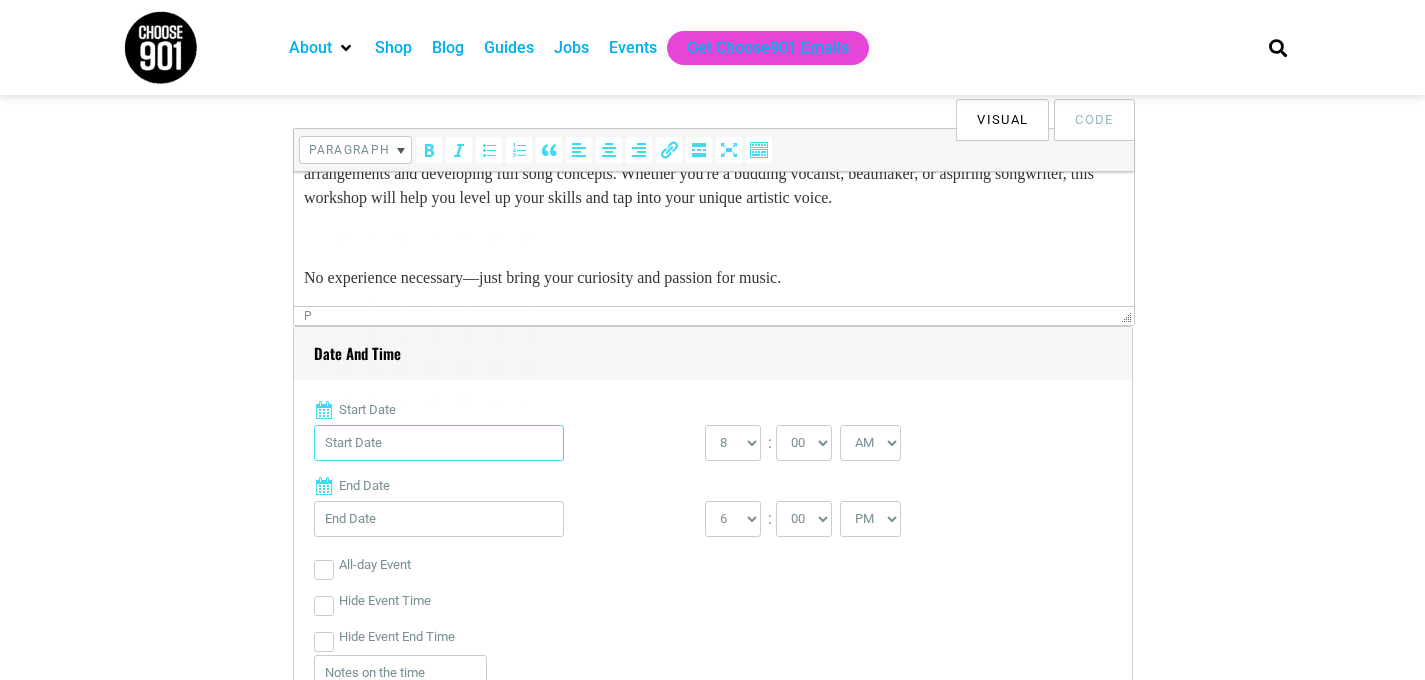 click on "Start Date" at bounding box center [439, 443] 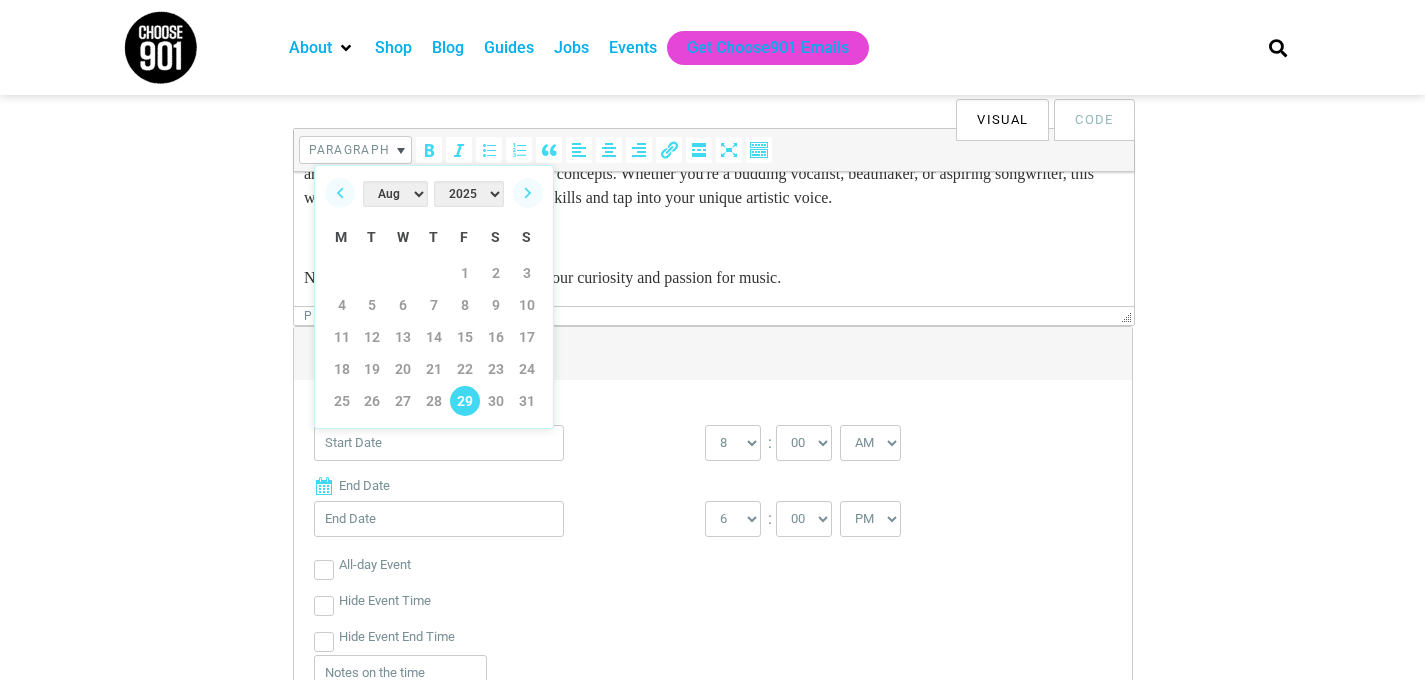 click on "29" at bounding box center [465, 401] 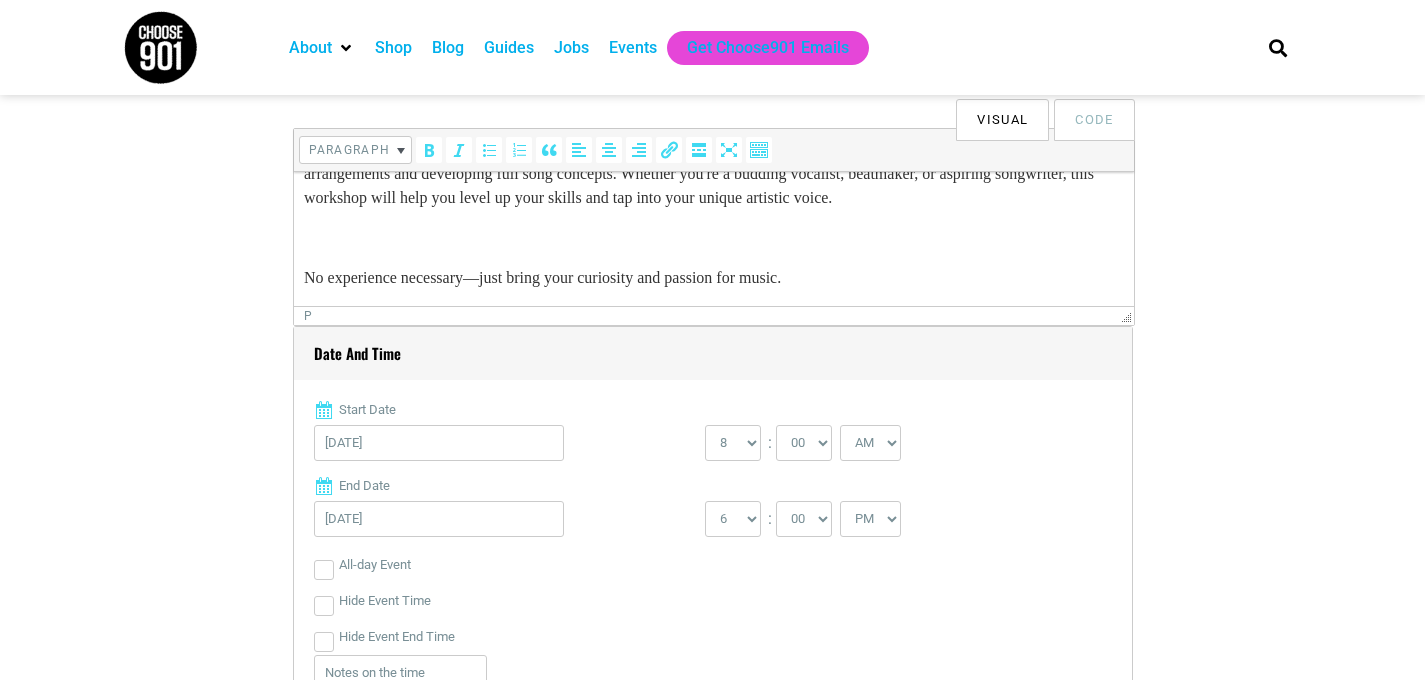 click on "0
1
2
3
4
5
6
7
8
9
10
11
12
:
00
05
10
15
20
25
30
35
40 45 50 55
AM" at bounding box center (900, 448) 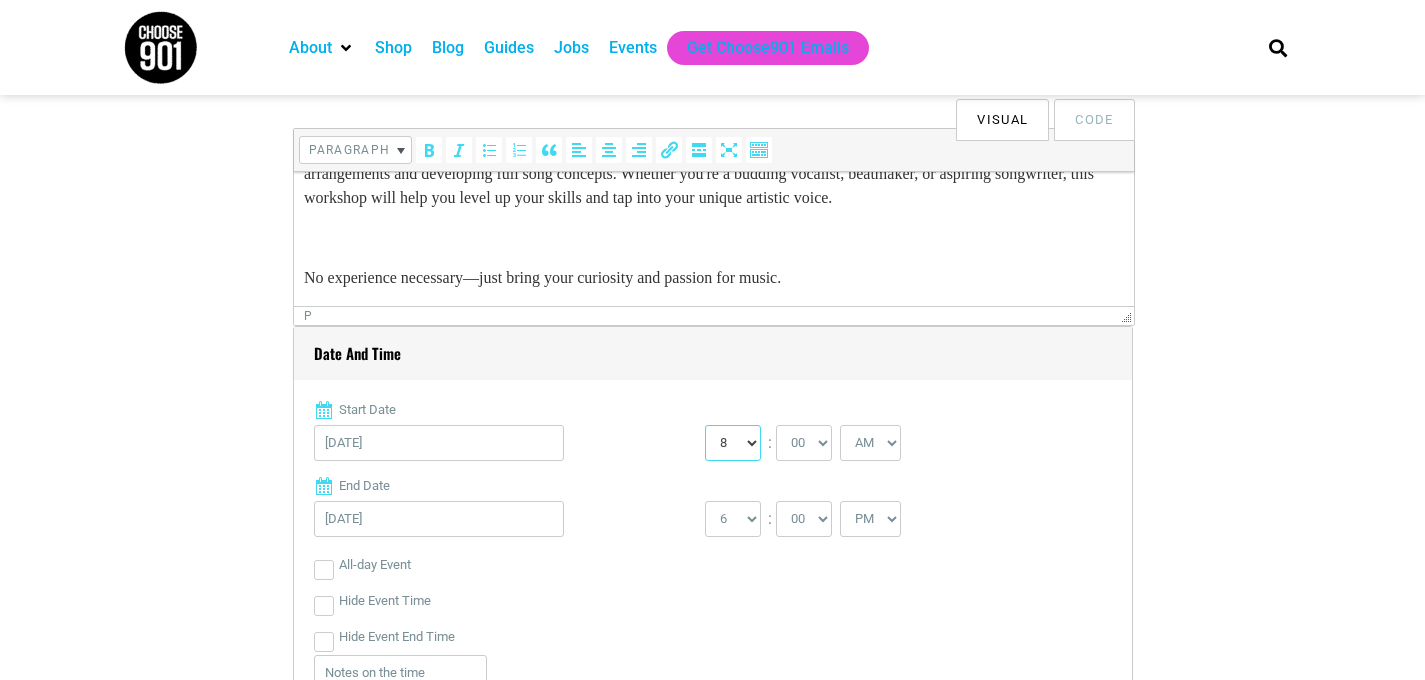 click on "0
1
2
3
4
5
6
7
8
9
10
11
12" at bounding box center [733, 443] 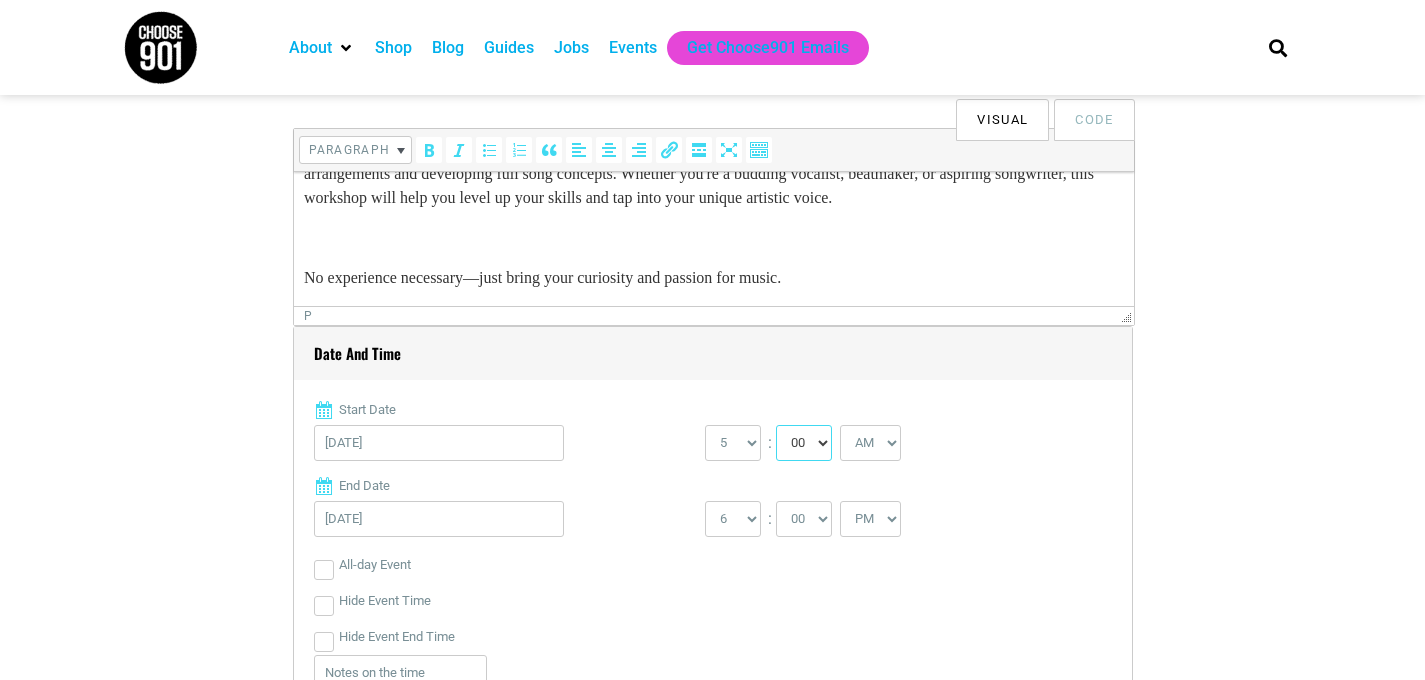 click on "00
05
10
15
20
25
30
35
40
45
50
55" at bounding box center (804, 443) 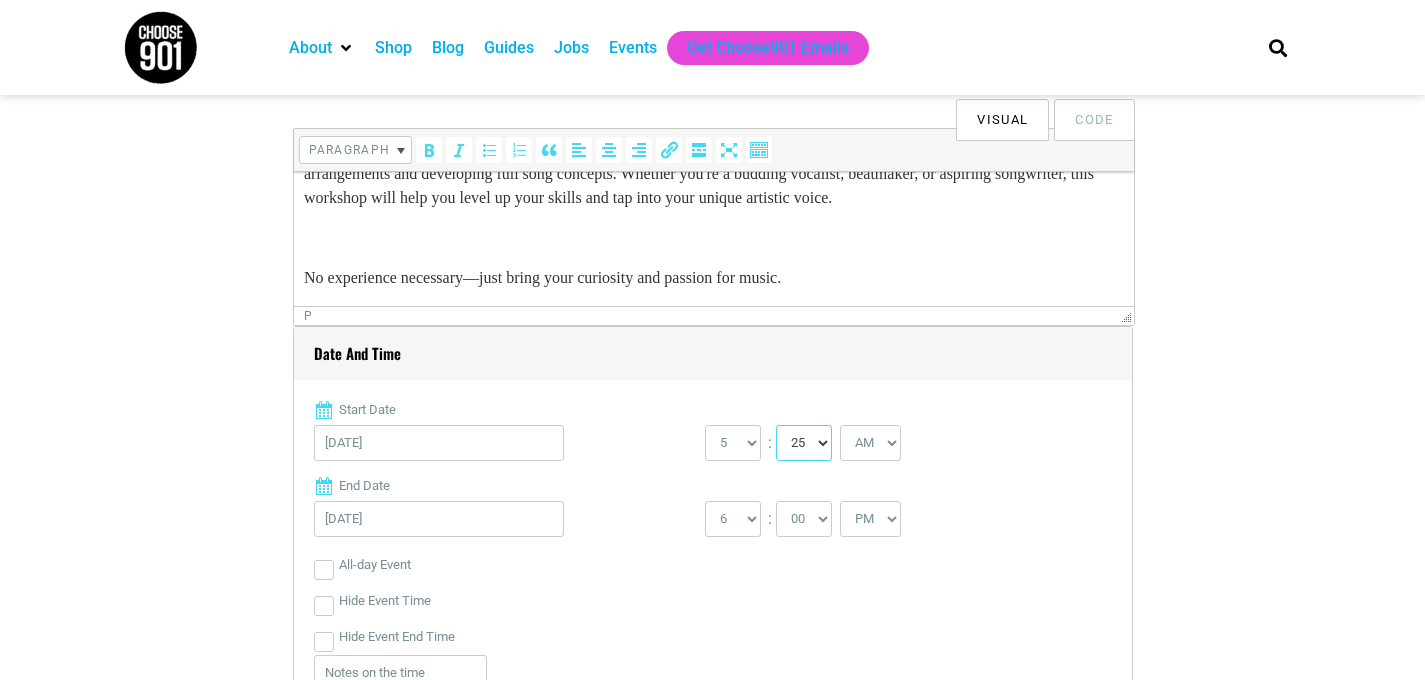 click on "00
05
10
15
20
25
30
35
40
45
50
55" at bounding box center [804, 443] 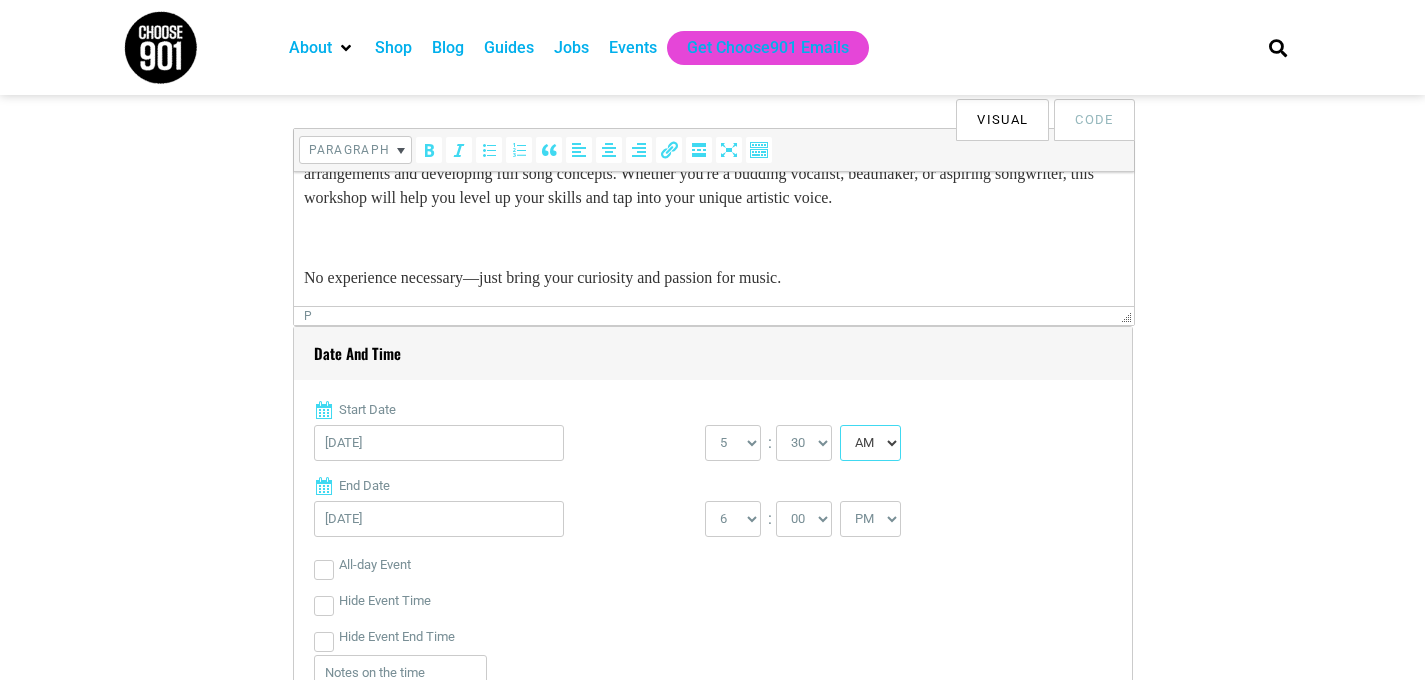 click on "AM
PM" at bounding box center (870, 443) 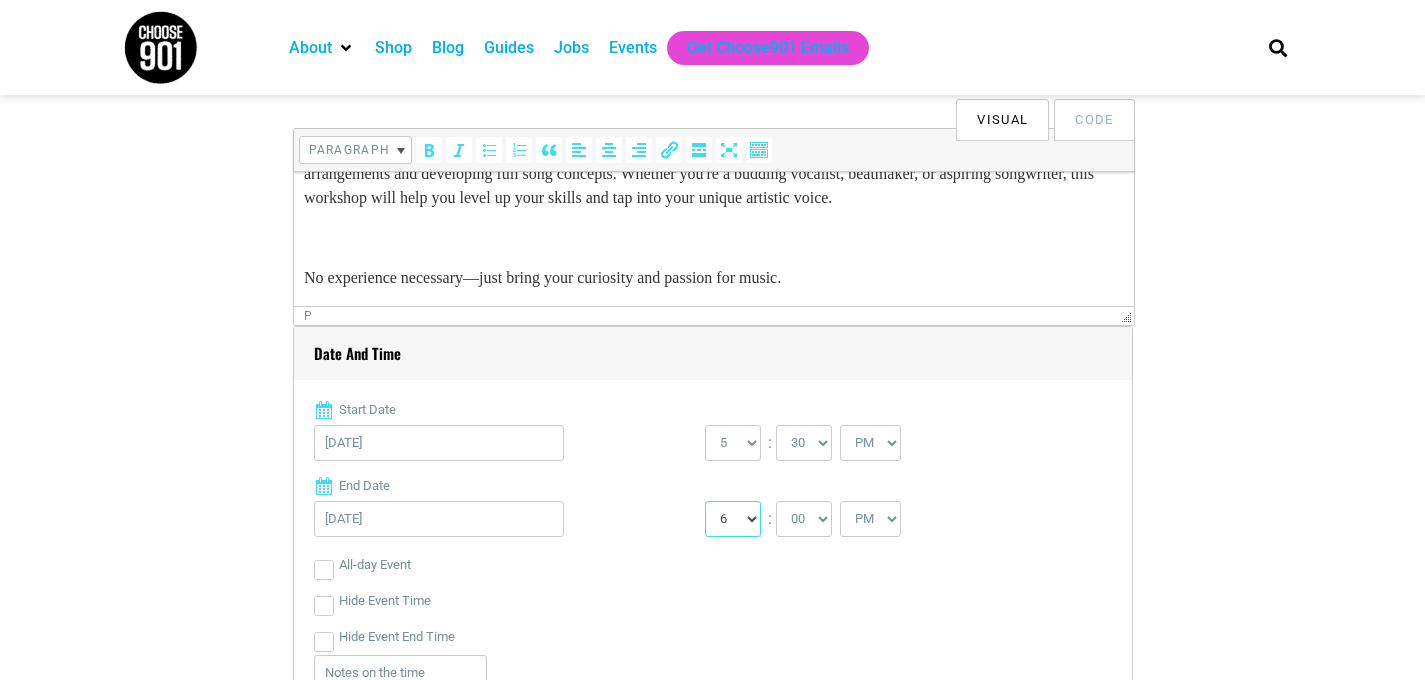 click on "1
2
3
4
5
6
7
8
9
10
11
12" at bounding box center (733, 519) 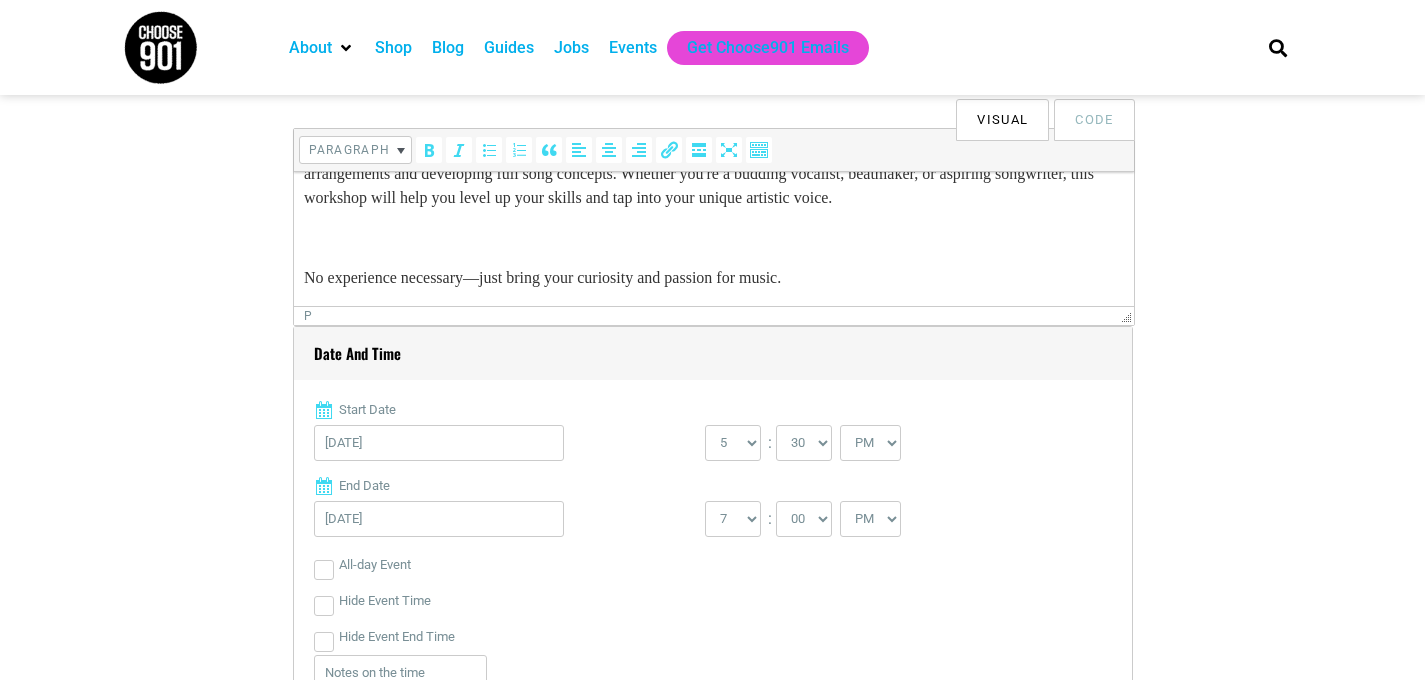 click on "1
2
3
4
5
6
7
8
9
10
11
12
:
00
05
10
15
20
25
30
35
40
45 50 55
AM PM" at bounding box center (900, 524) 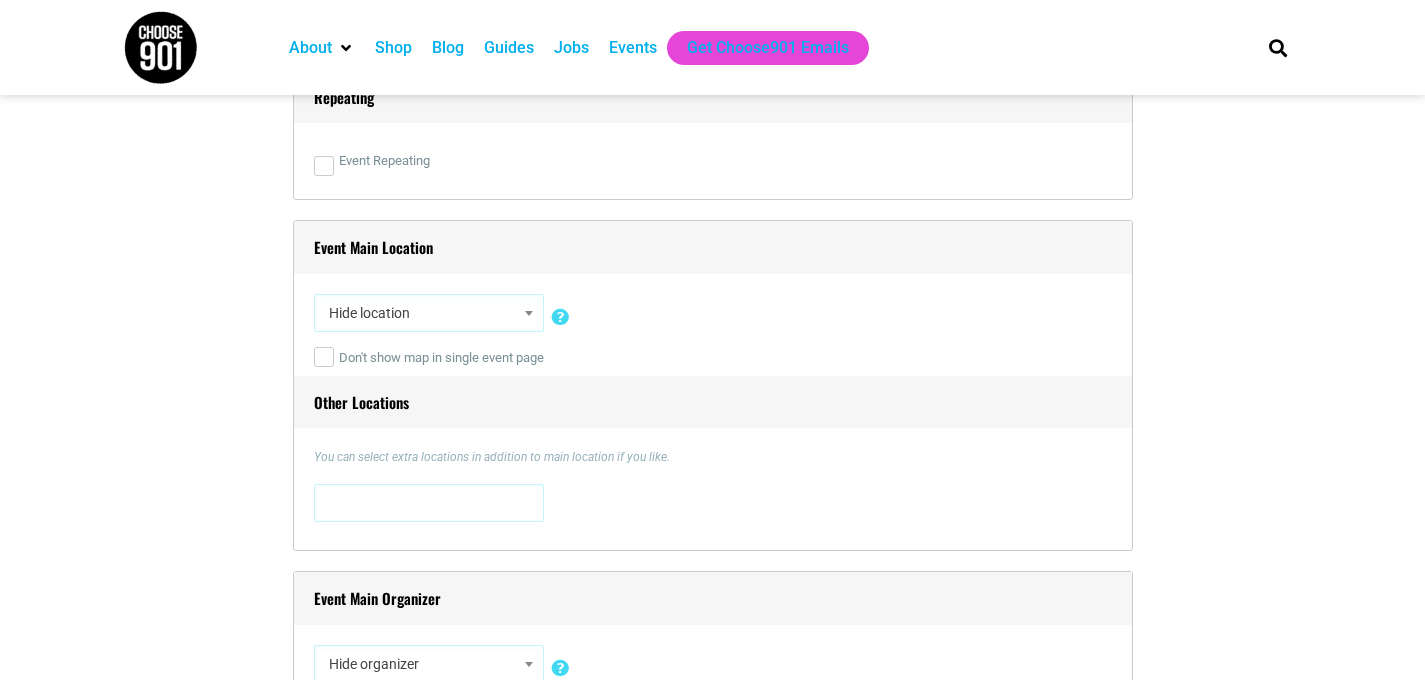 scroll, scrollTop: 1321, scrollLeft: 0, axis: vertical 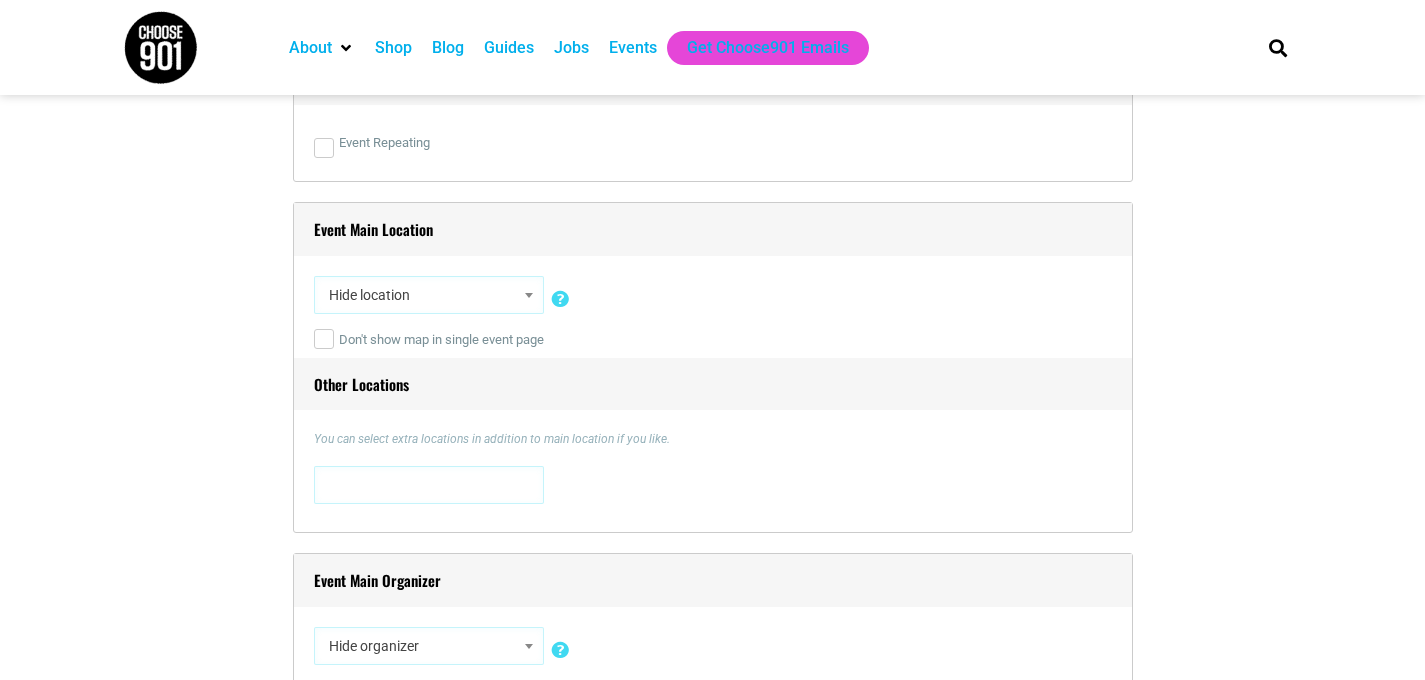 click on "Hide location" at bounding box center (429, 295) 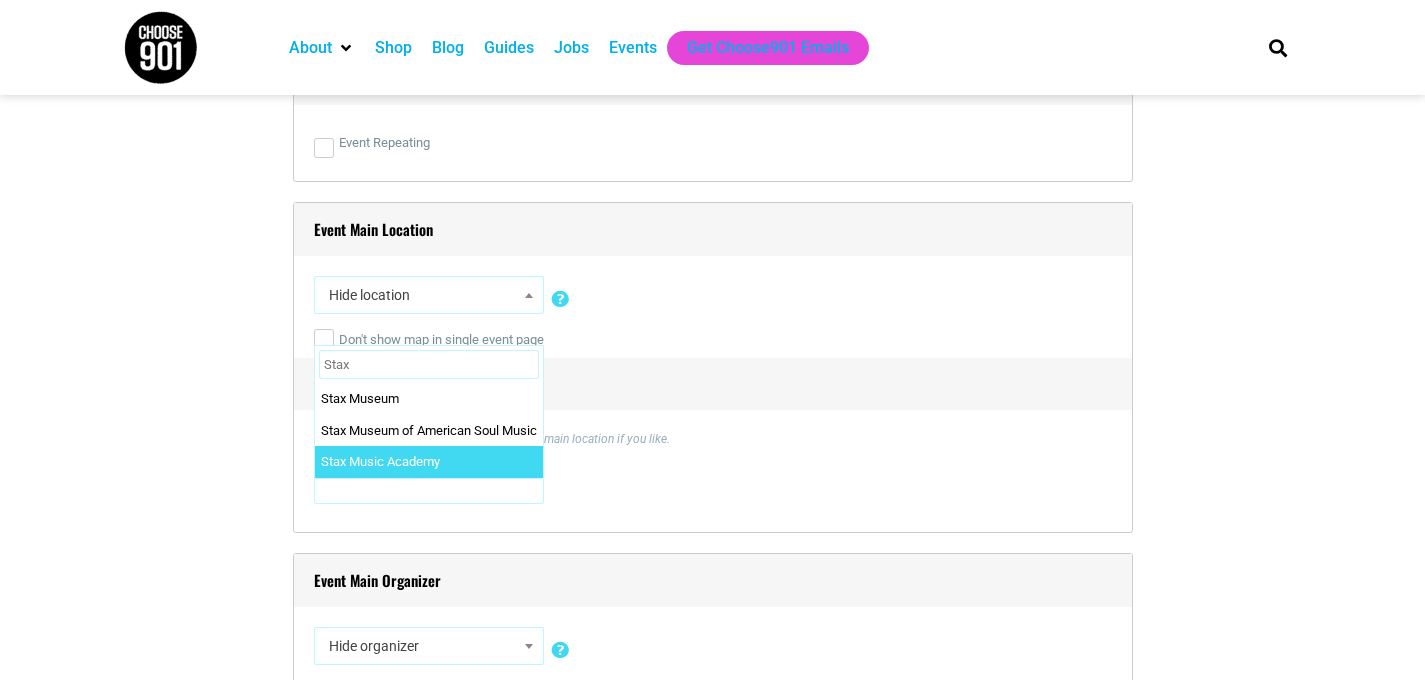 type on "Stax" 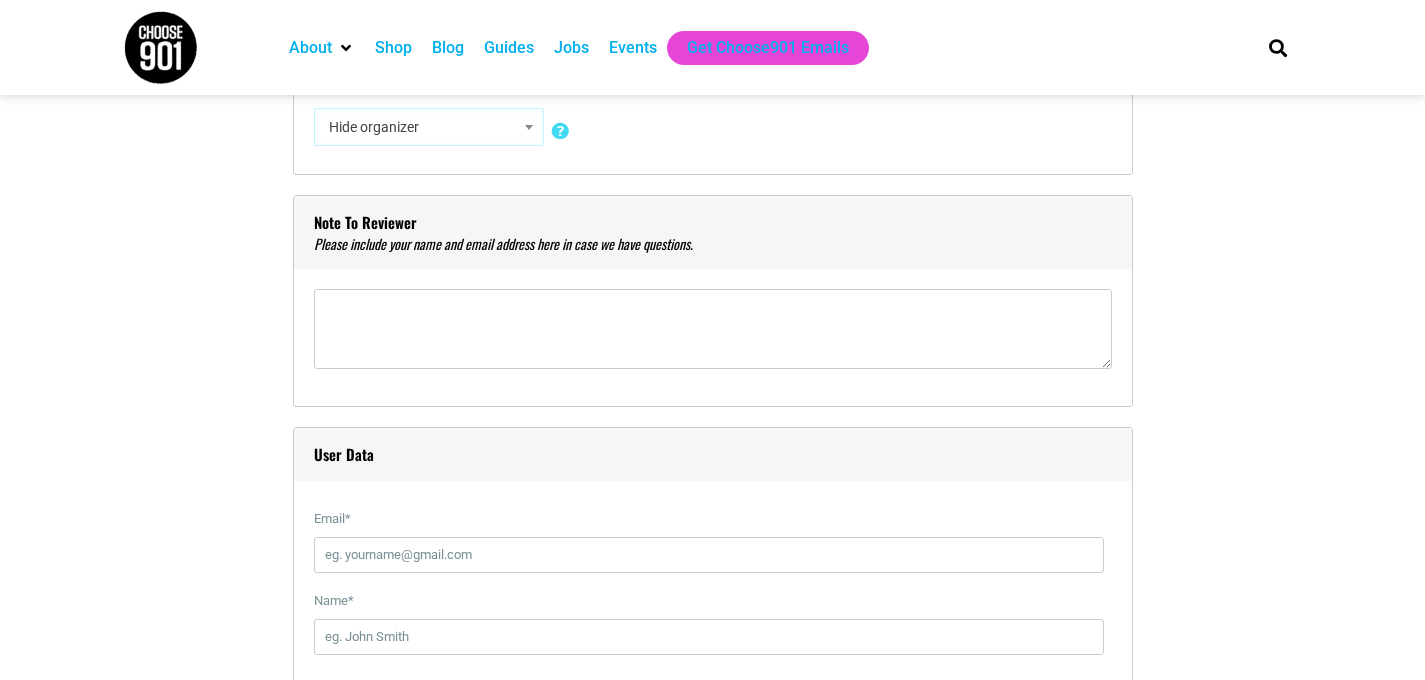scroll, scrollTop: 1952, scrollLeft: 0, axis: vertical 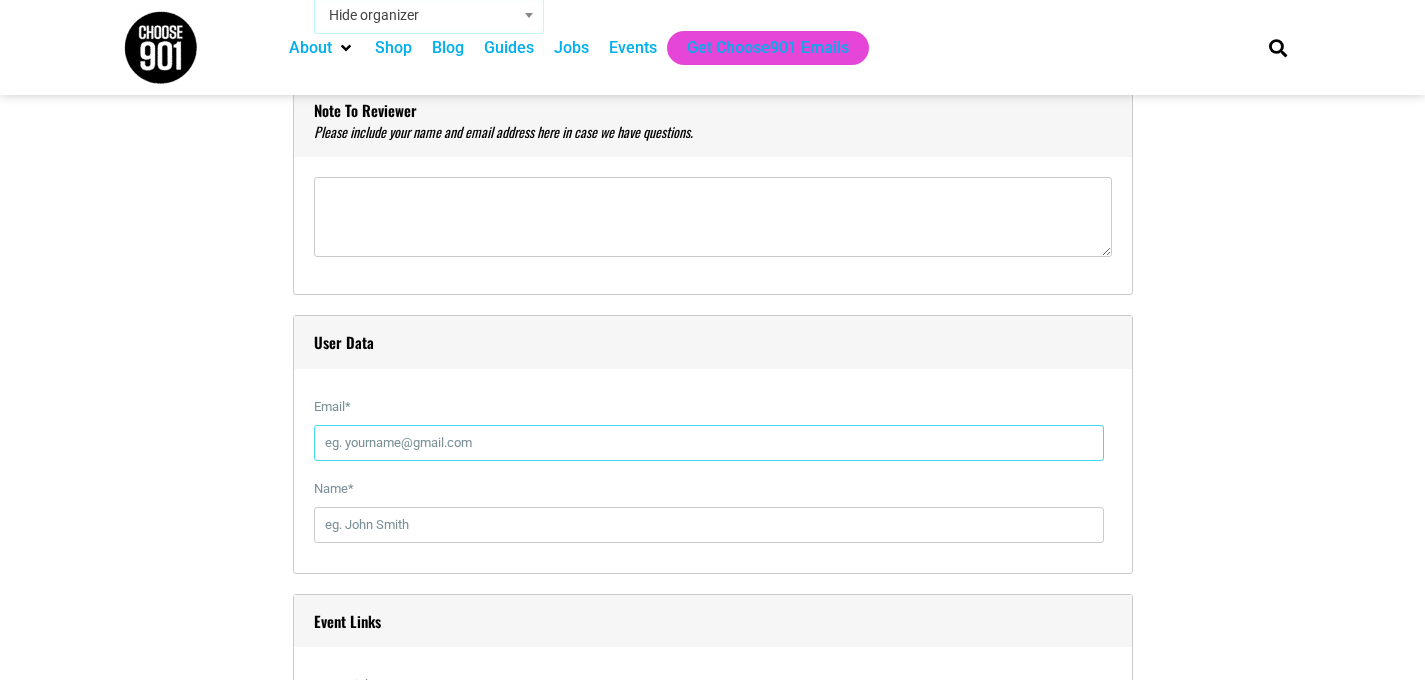 click on "Email *" at bounding box center (709, 443) 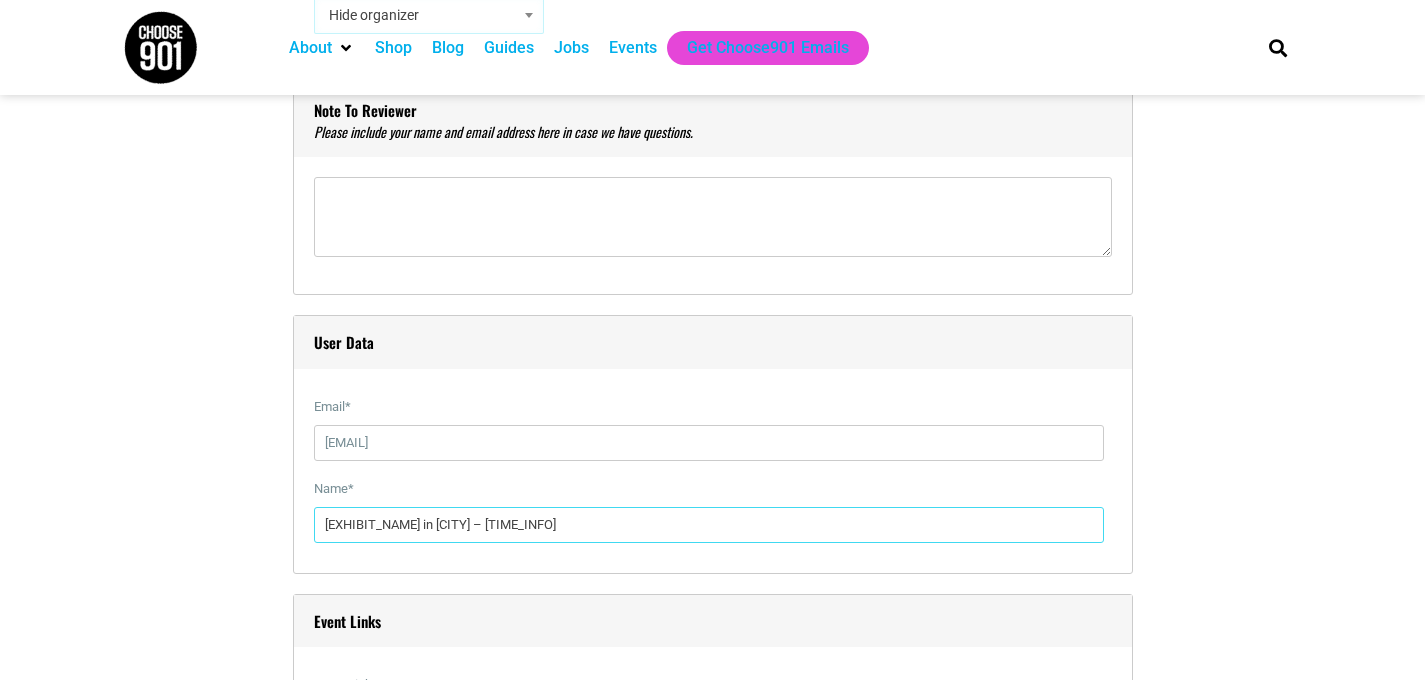 click on "[EXHIBIT_NAME] in [CITY] – [TIME_INFO]" at bounding box center [709, 525] 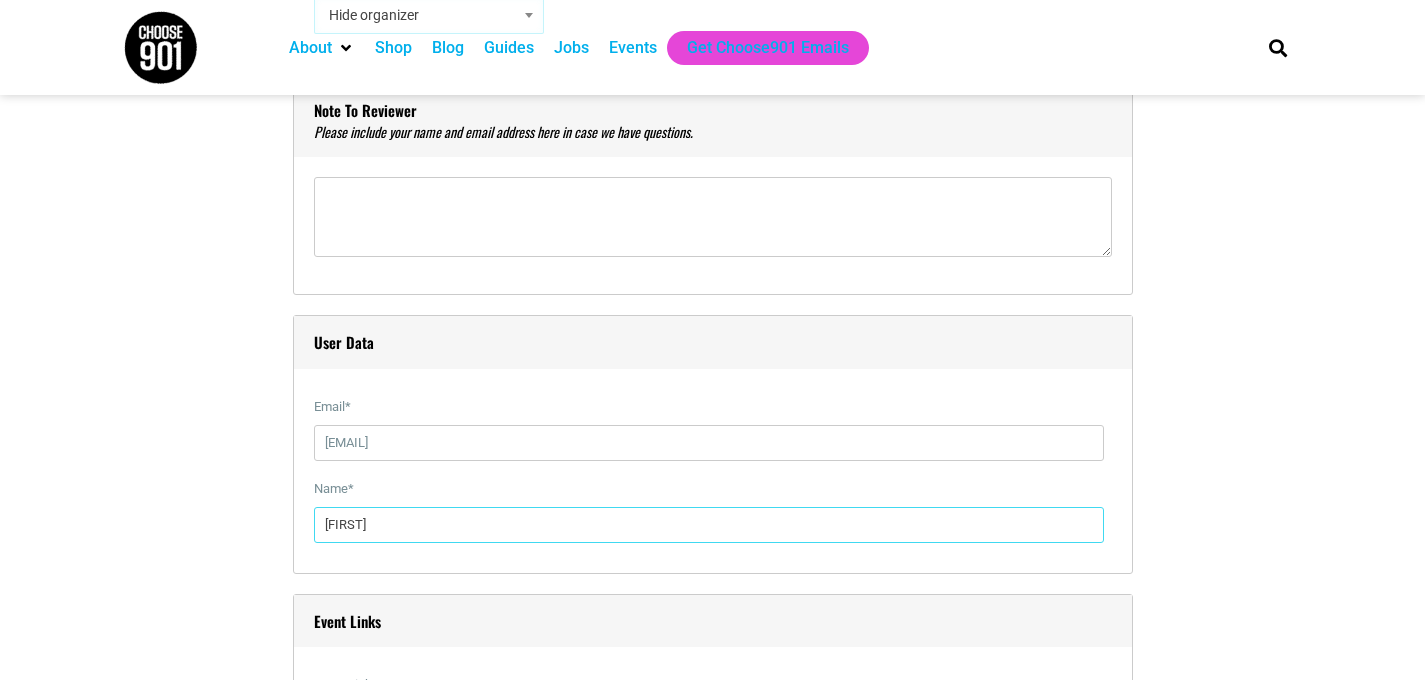 type on "[FIRST] [LAST]" 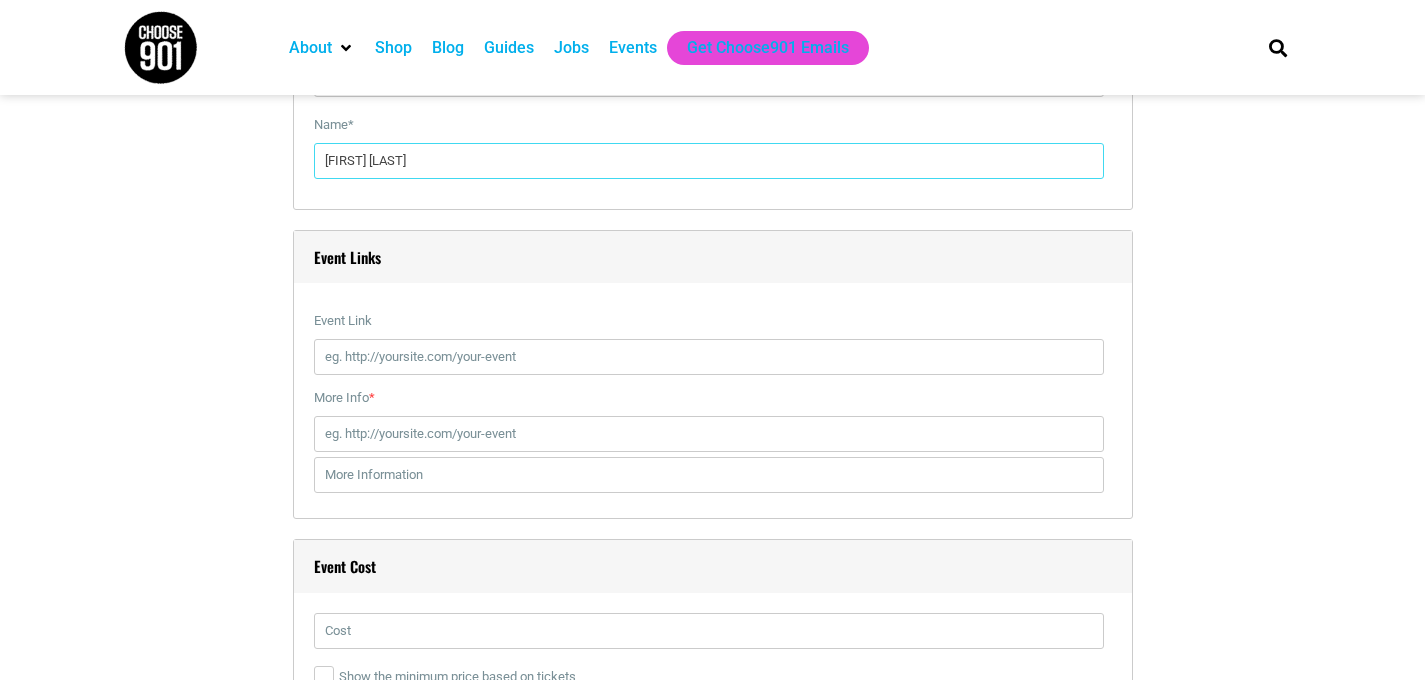 scroll, scrollTop: 2323, scrollLeft: 0, axis: vertical 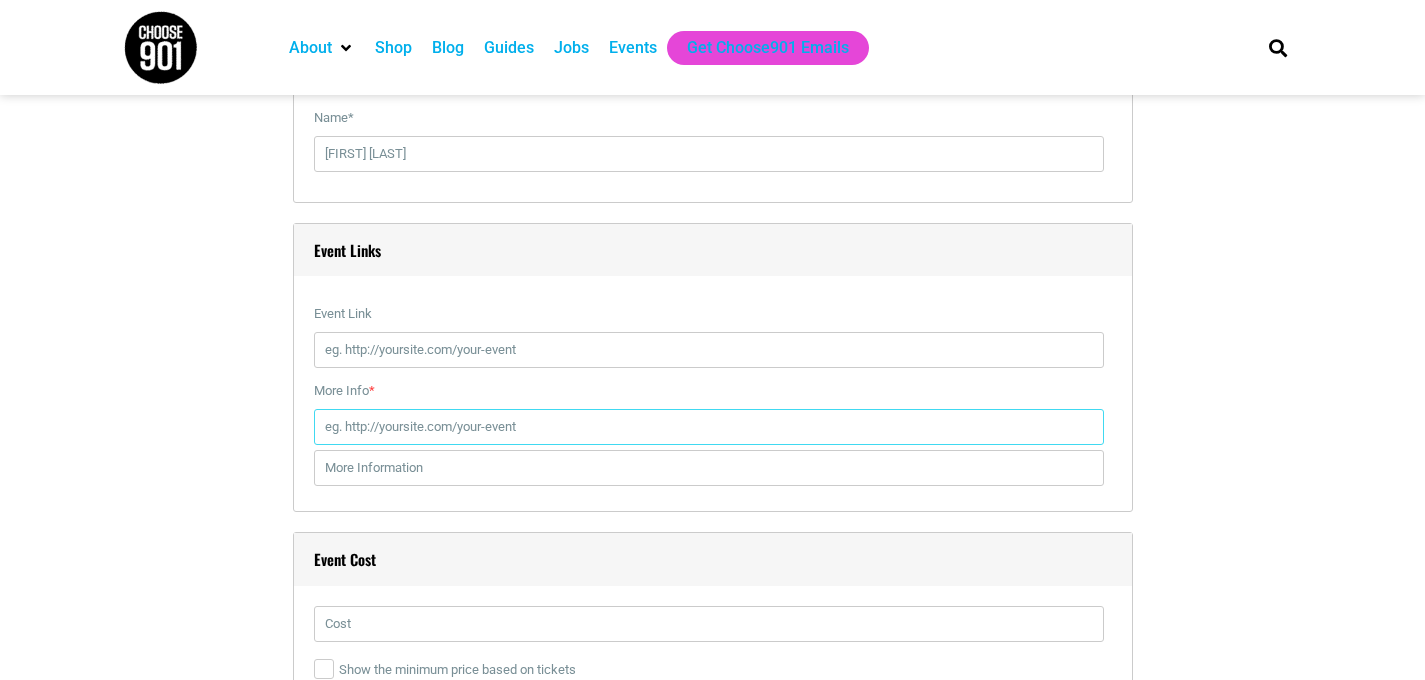 click on "More Info  *" at bounding box center [709, 427] 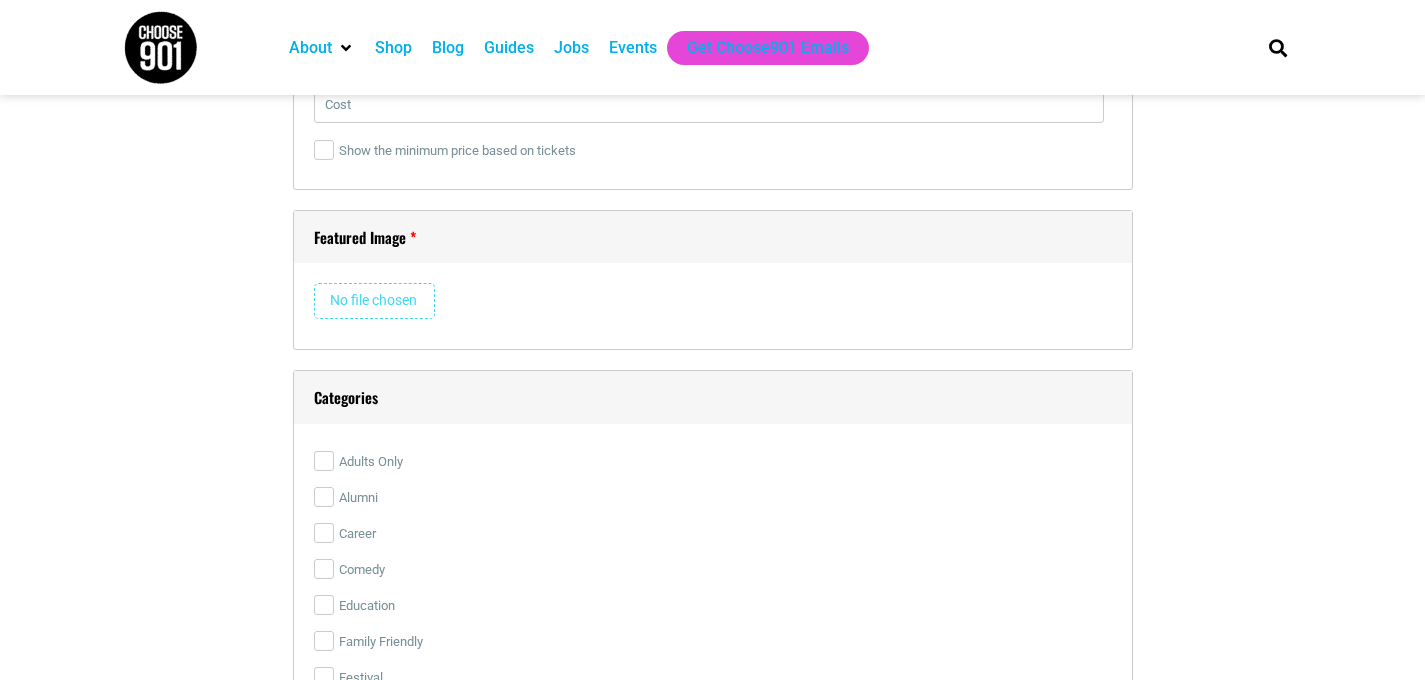 scroll, scrollTop: 2846, scrollLeft: 0, axis: vertical 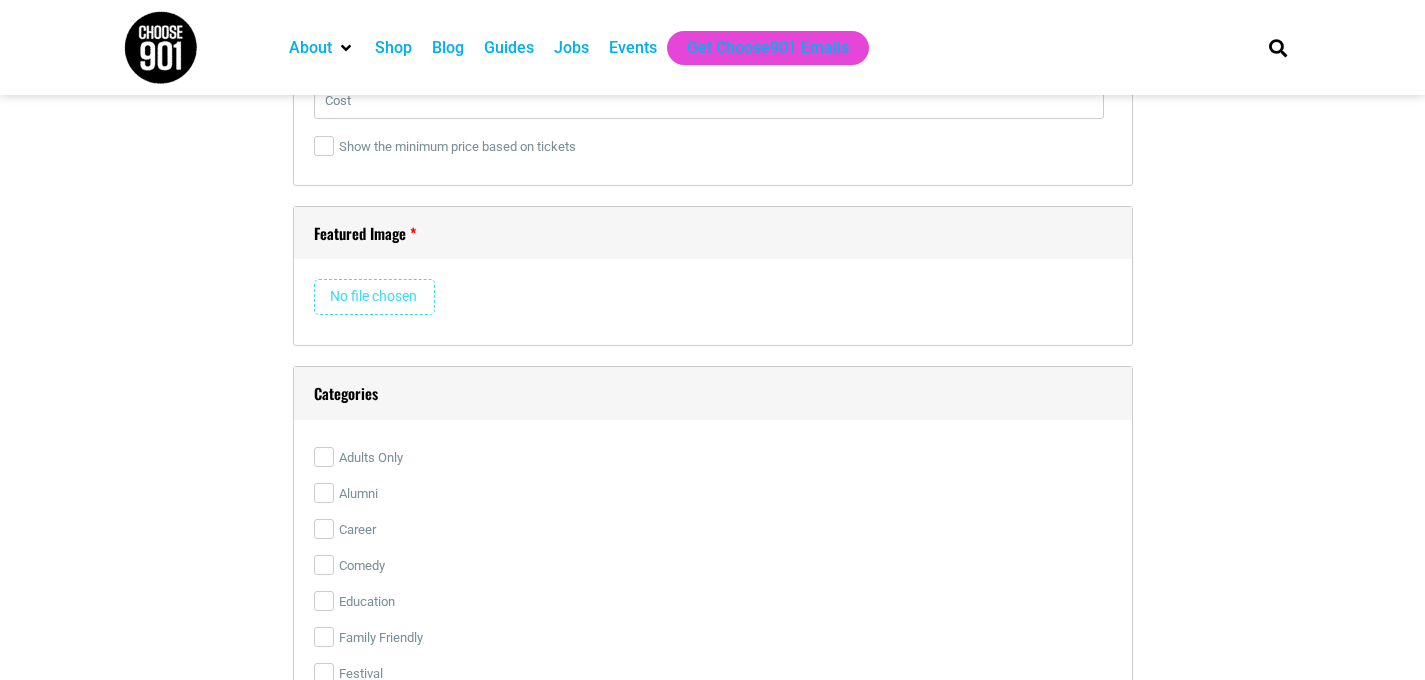 type on "[URL]" 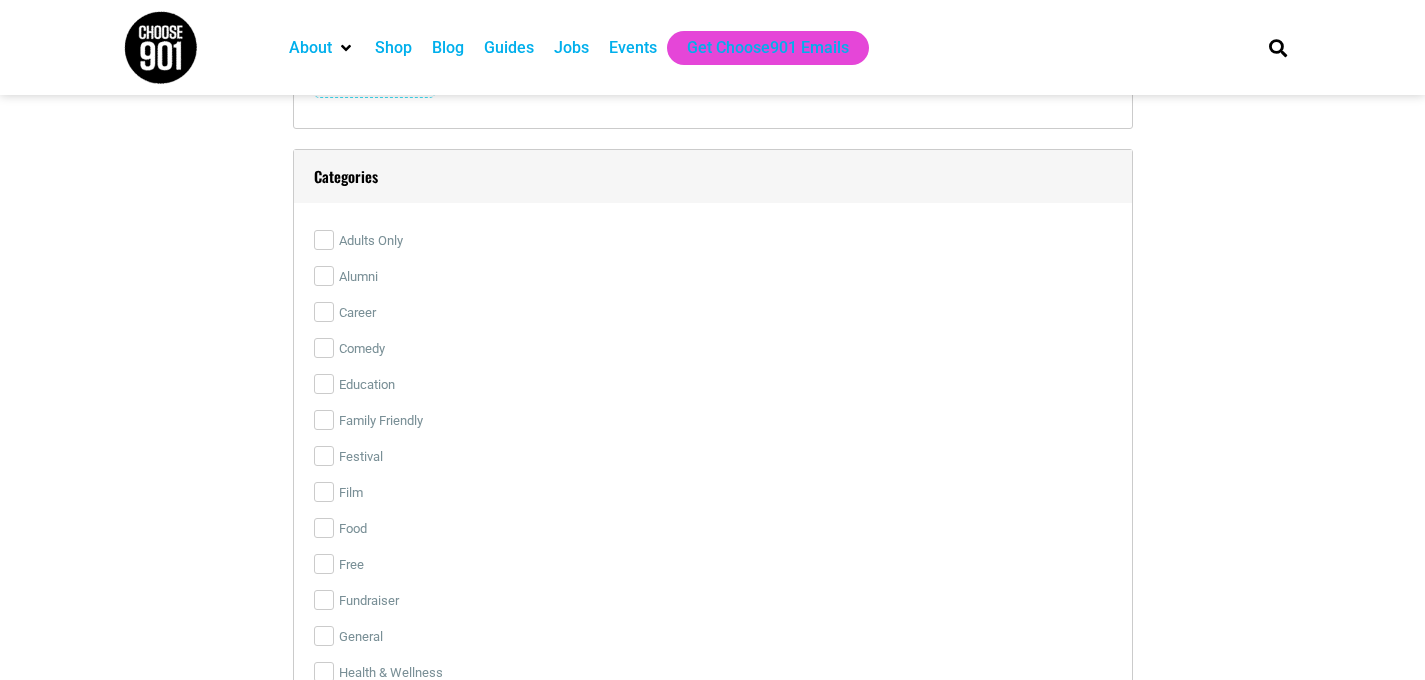 scroll, scrollTop: 3067, scrollLeft: 0, axis: vertical 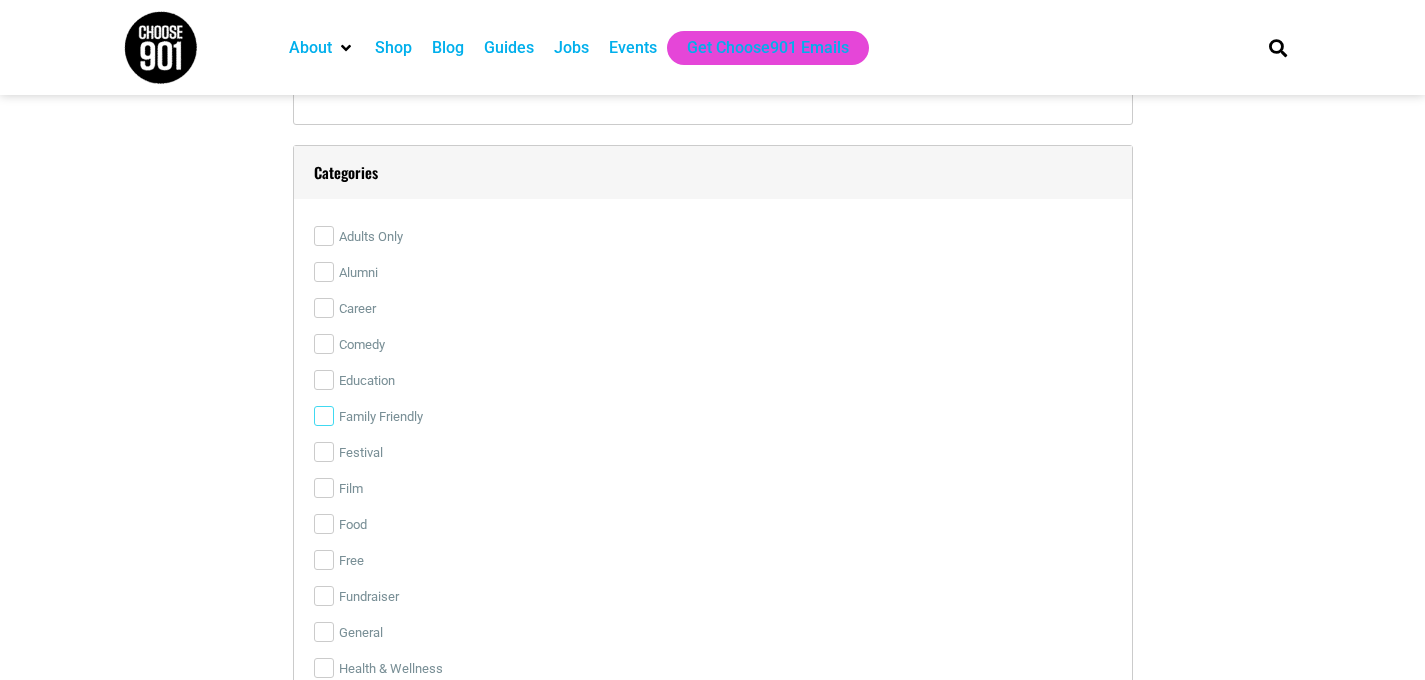 type 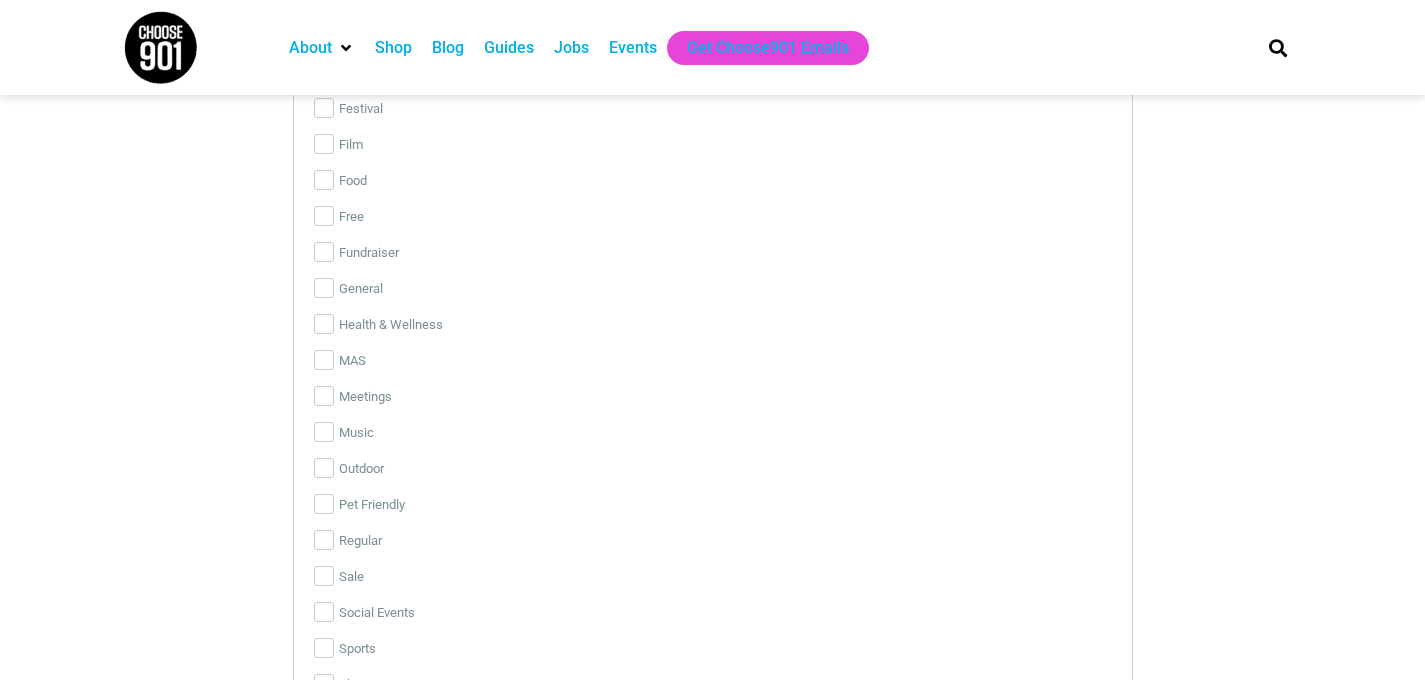 scroll, scrollTop: 3821, scrollLeft: 0, axis: vertical 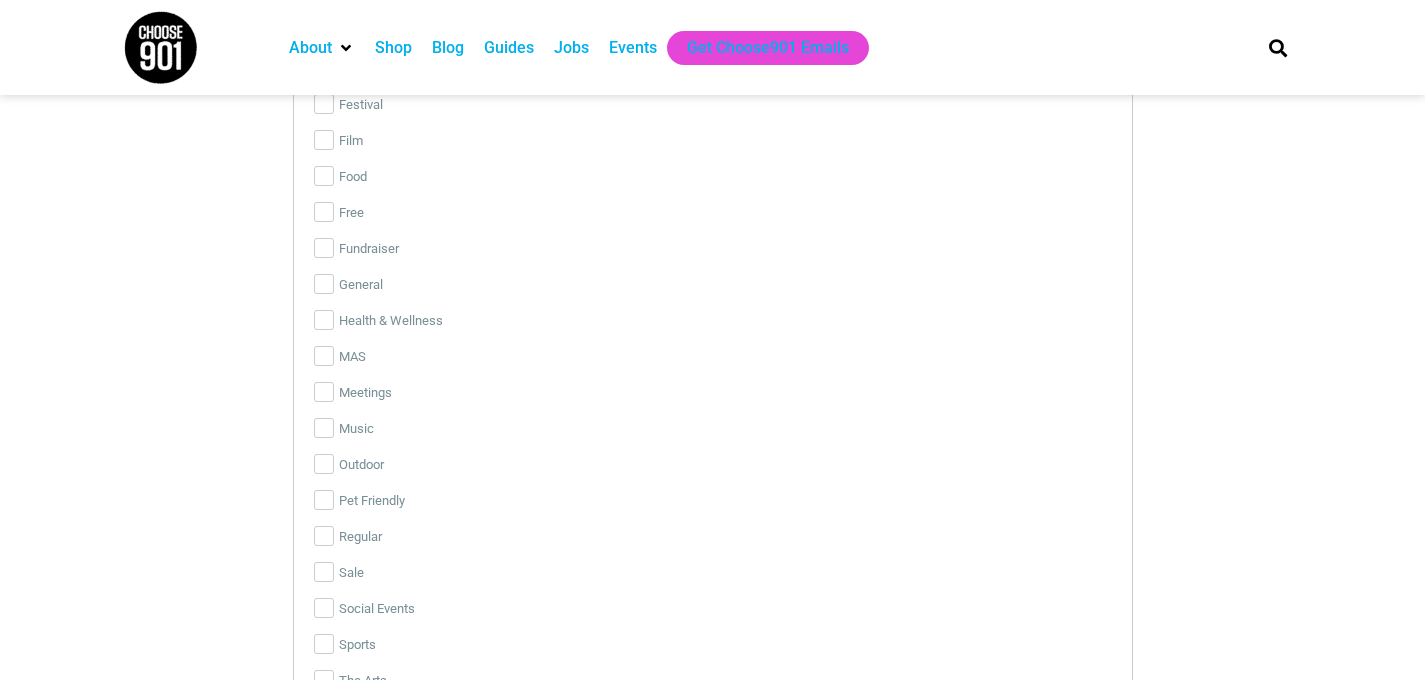 click on "Music" at bounding box center [713, 429] 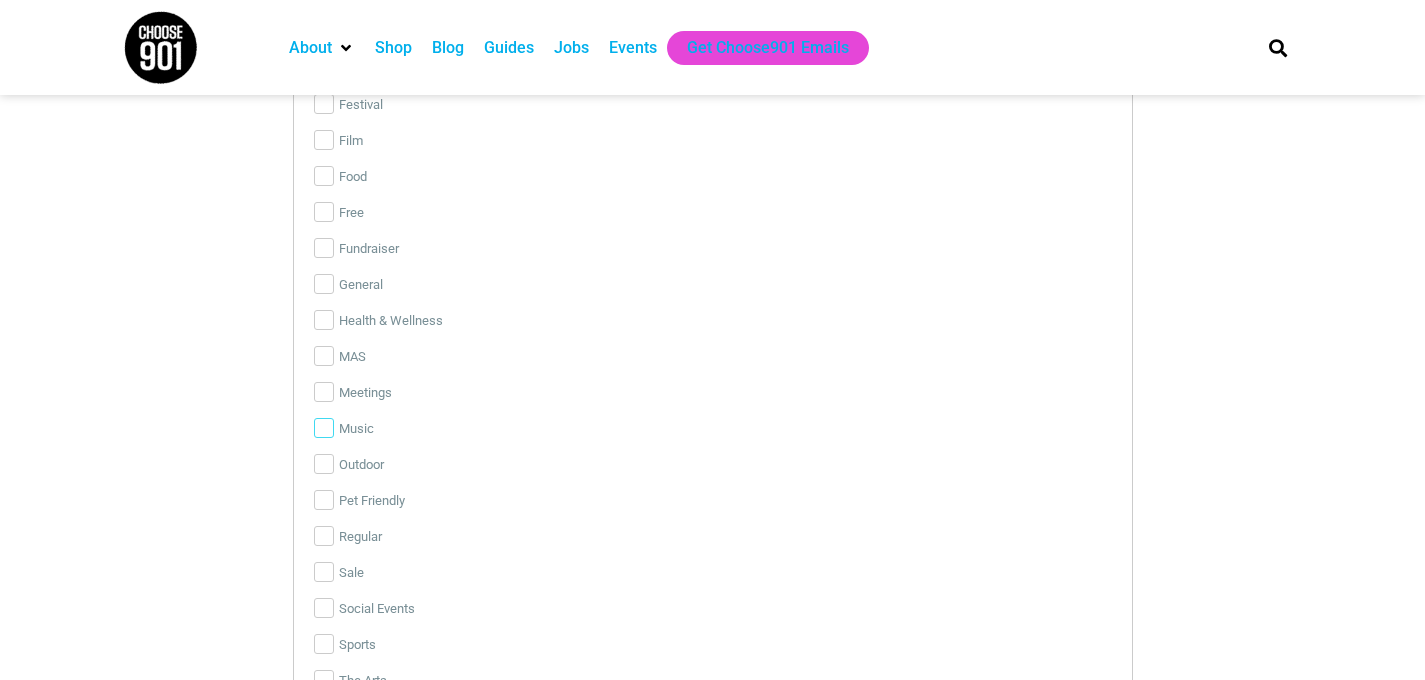 click on "Music" at bounding box center (324, 428) 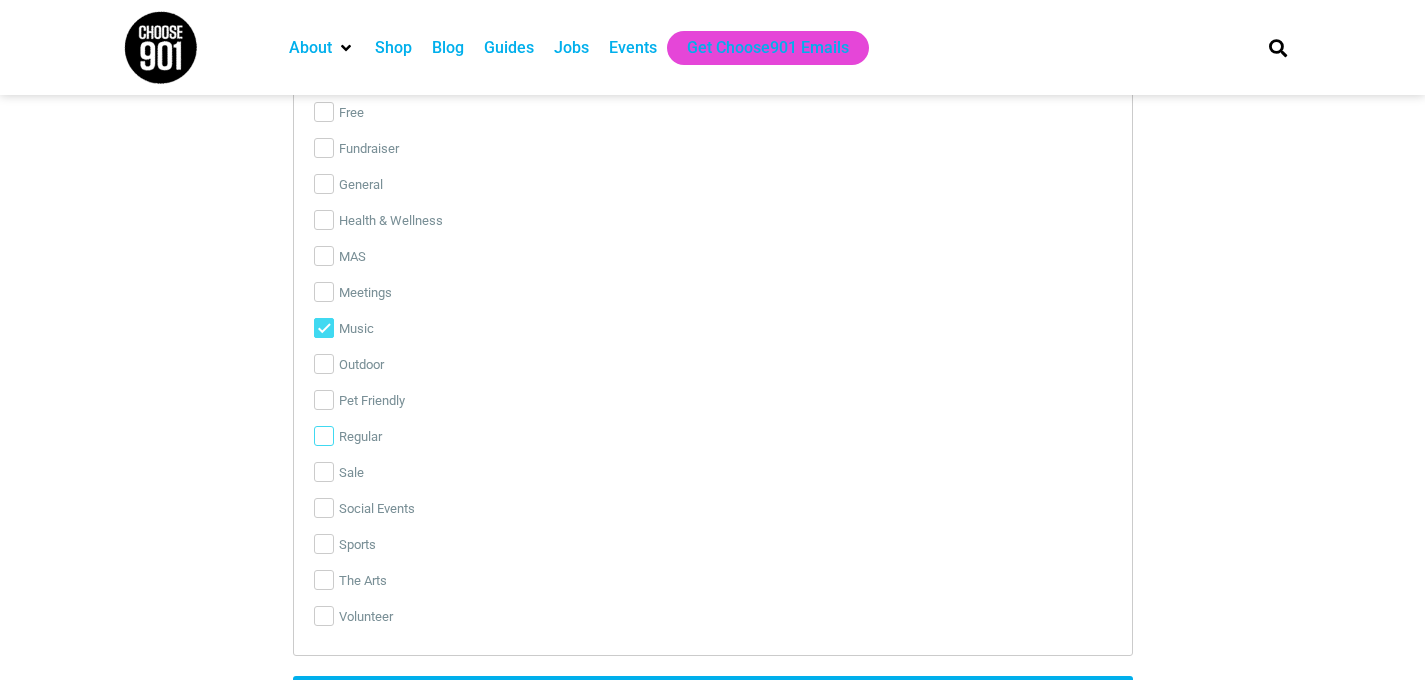 scroll, scrollTop: 3922, scrollLeft: 0, axis: vertical 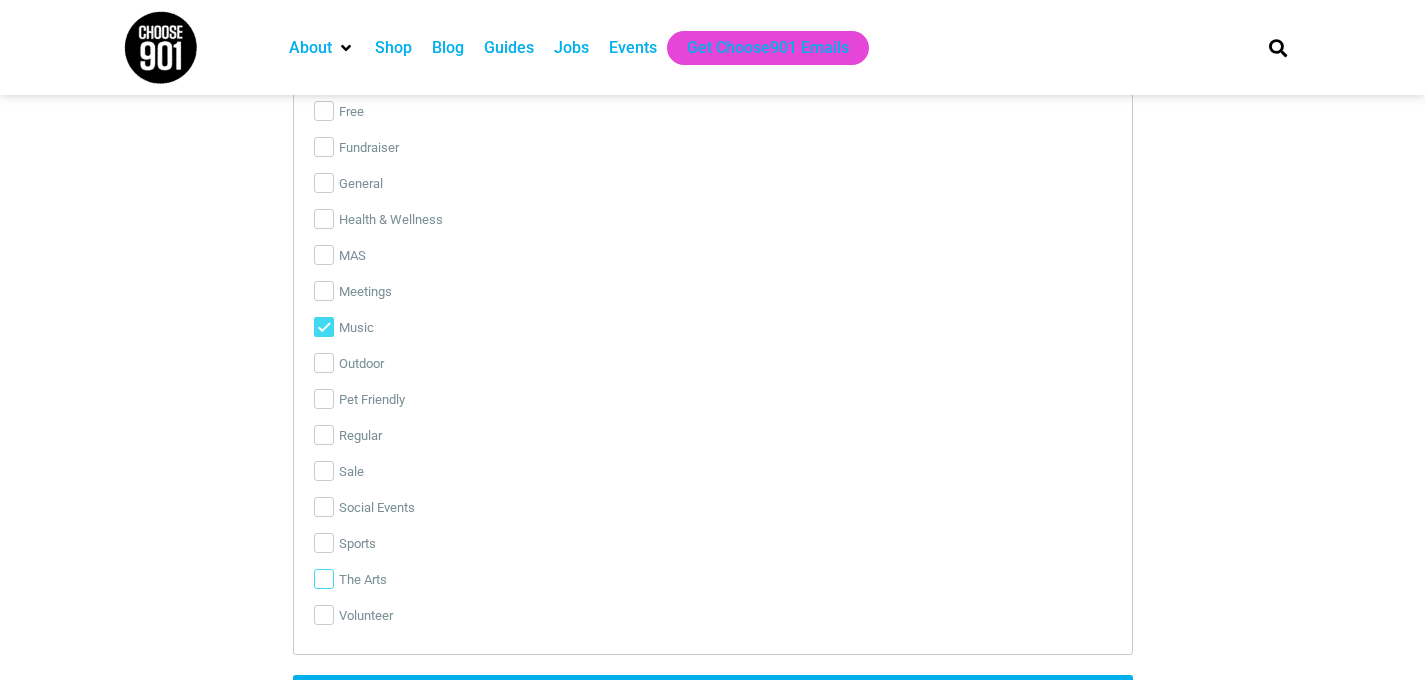 click on "The Arts" at bounding box center (324, 579) 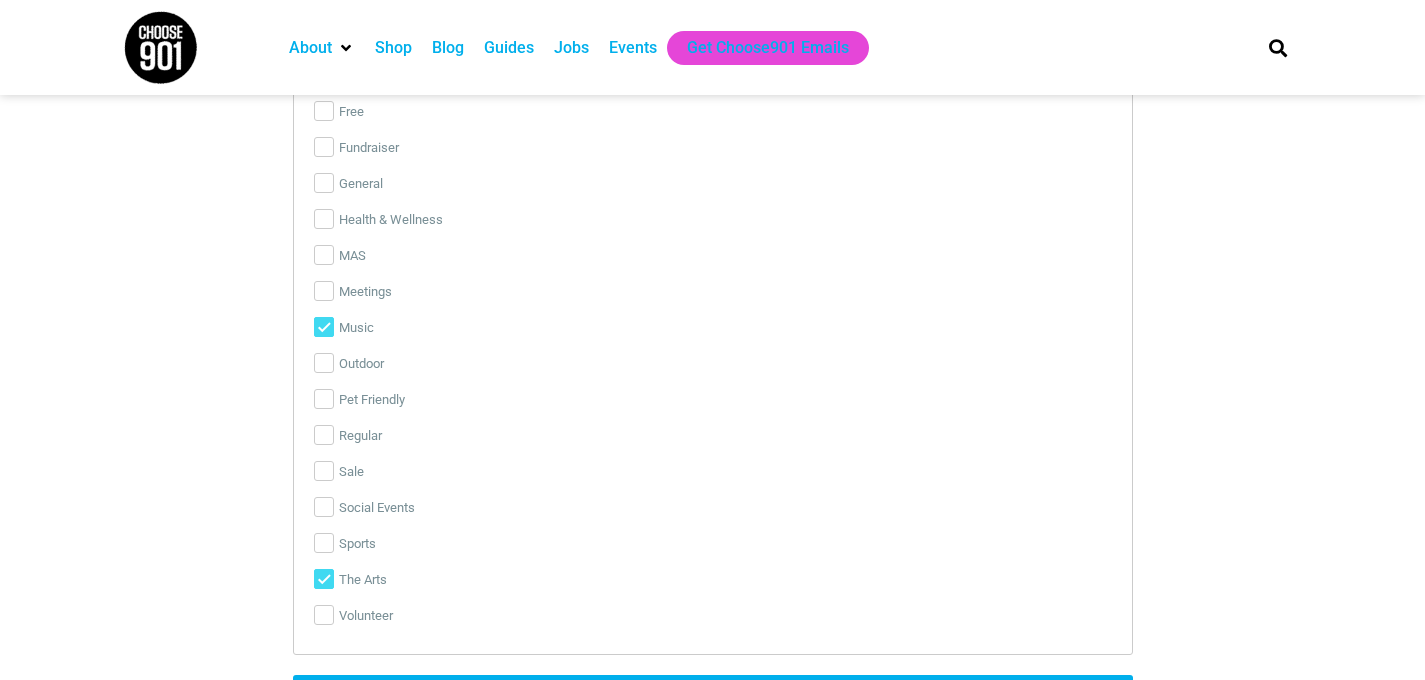 click on "The Arts" at bounding box center [324, 579] 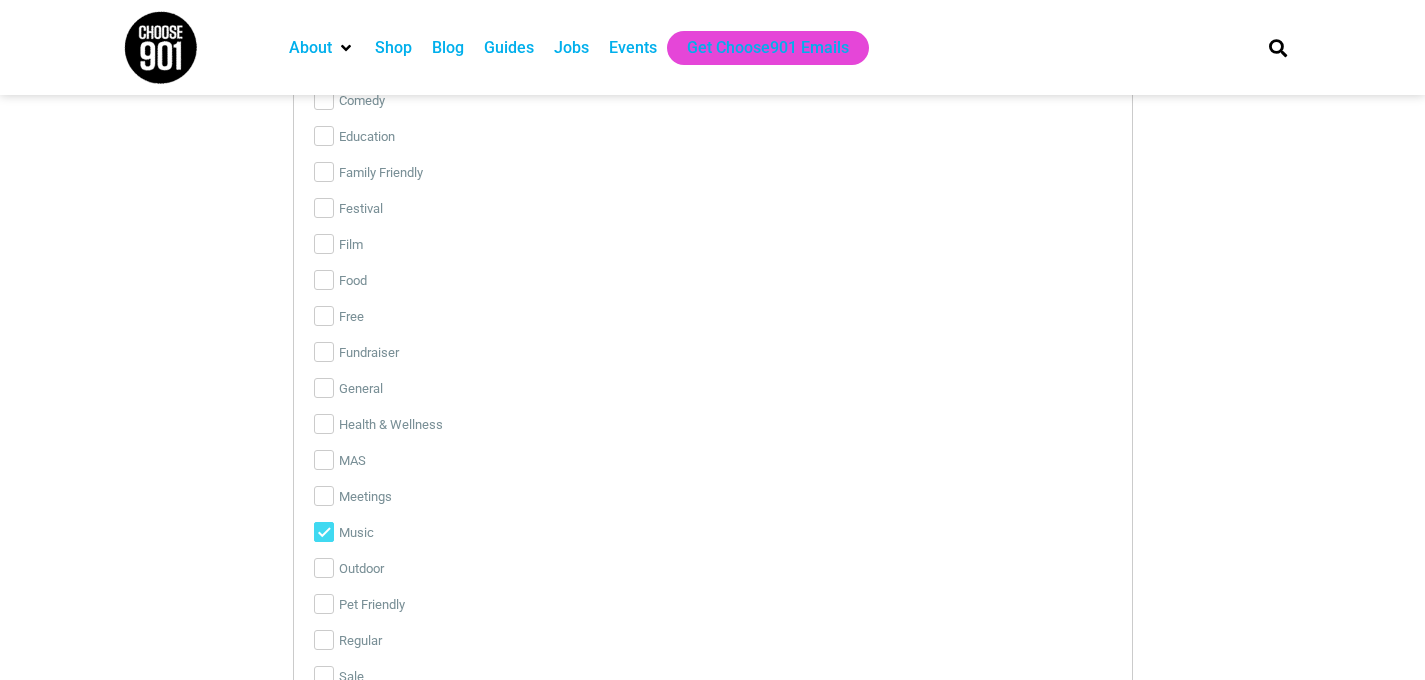 scroll, scrollTop: 3705, scrollLeft: 0, axis: vertical 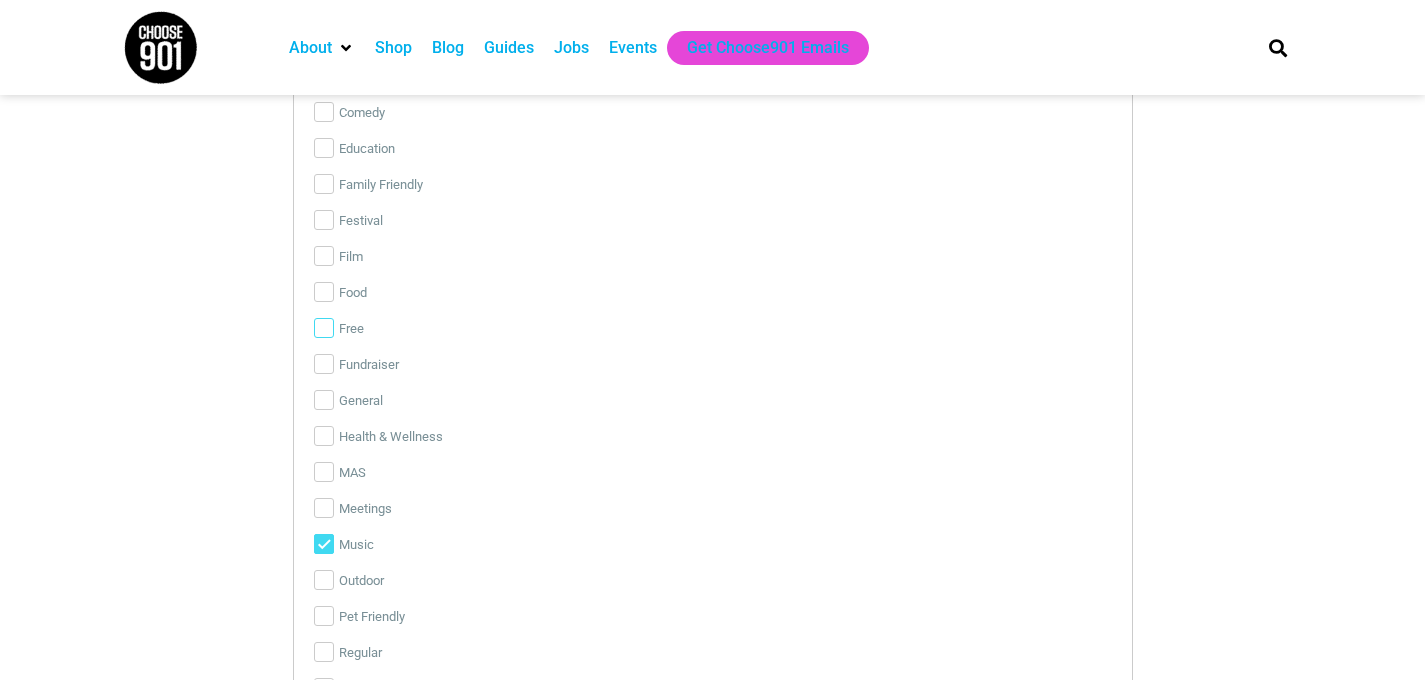 click on "Free" at bounding box center (324, 328) 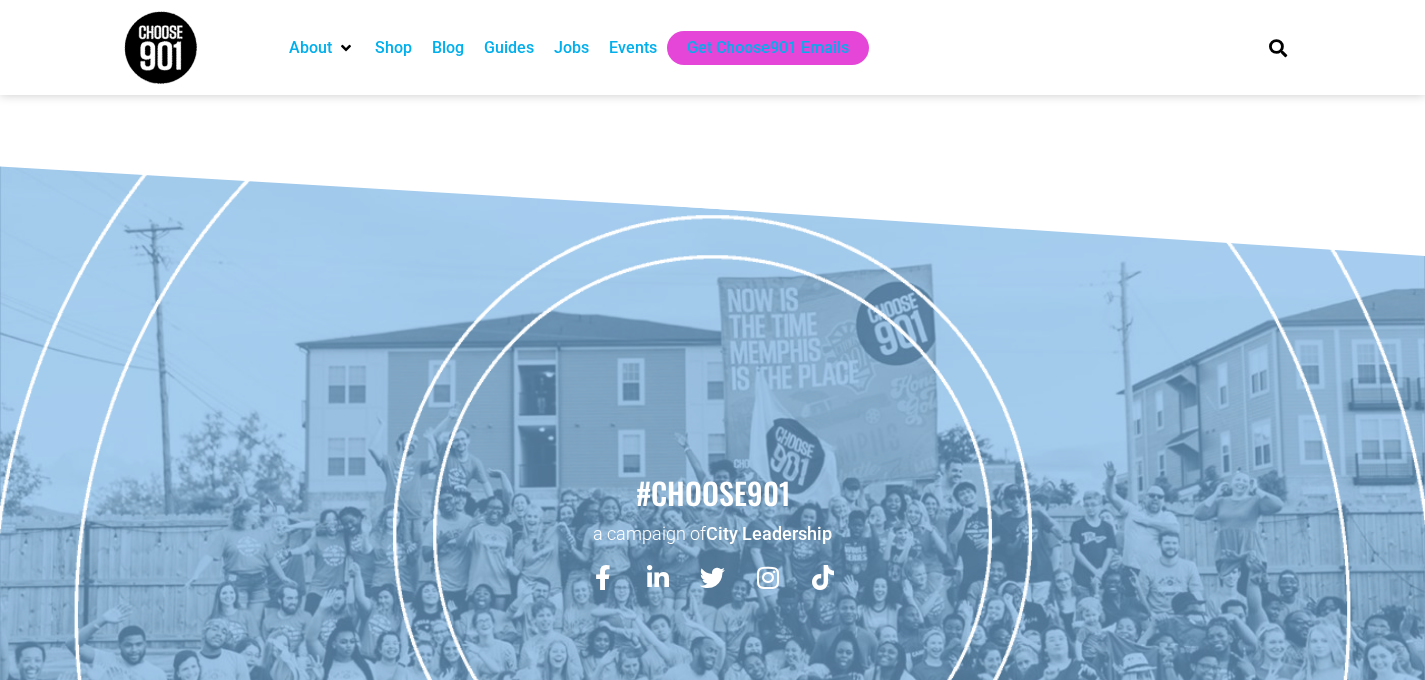 scroll, scrollTop: 4493, scrollLeft: 0, axis: vertical 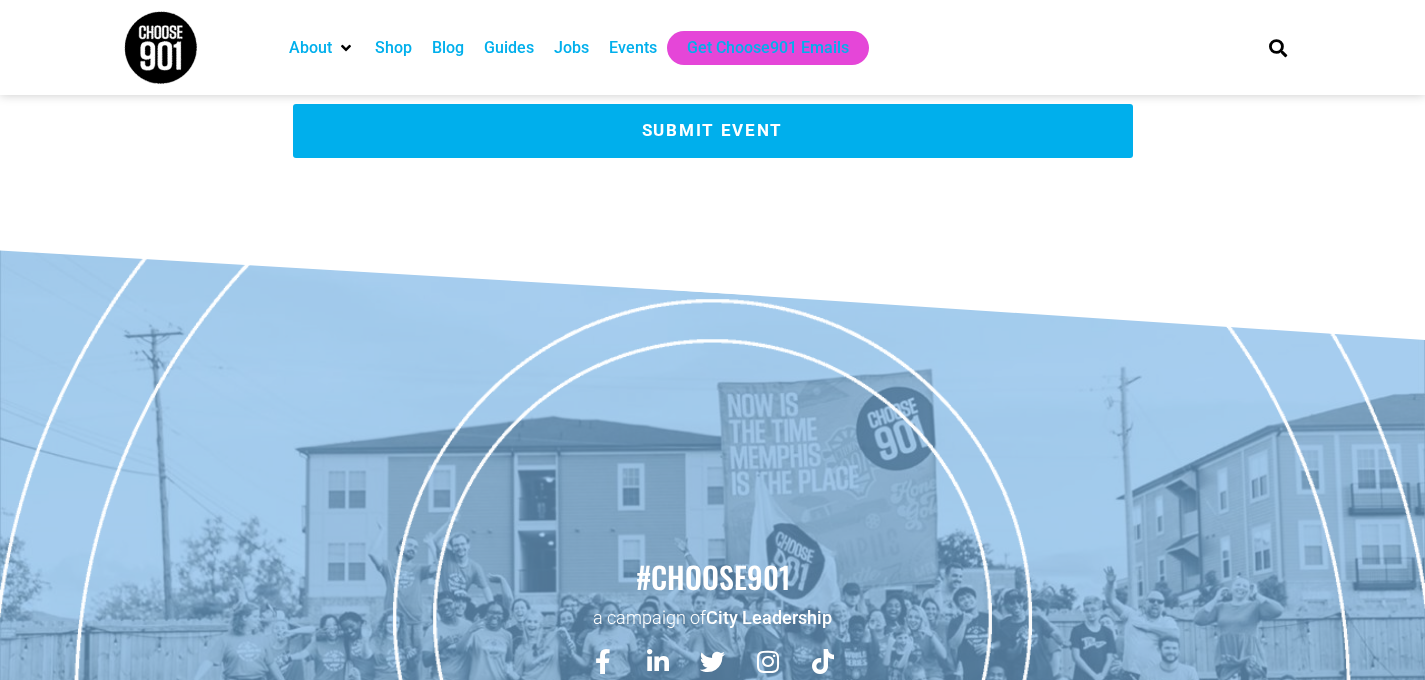 click on "Submit Event" at bounding box center [713, 131] 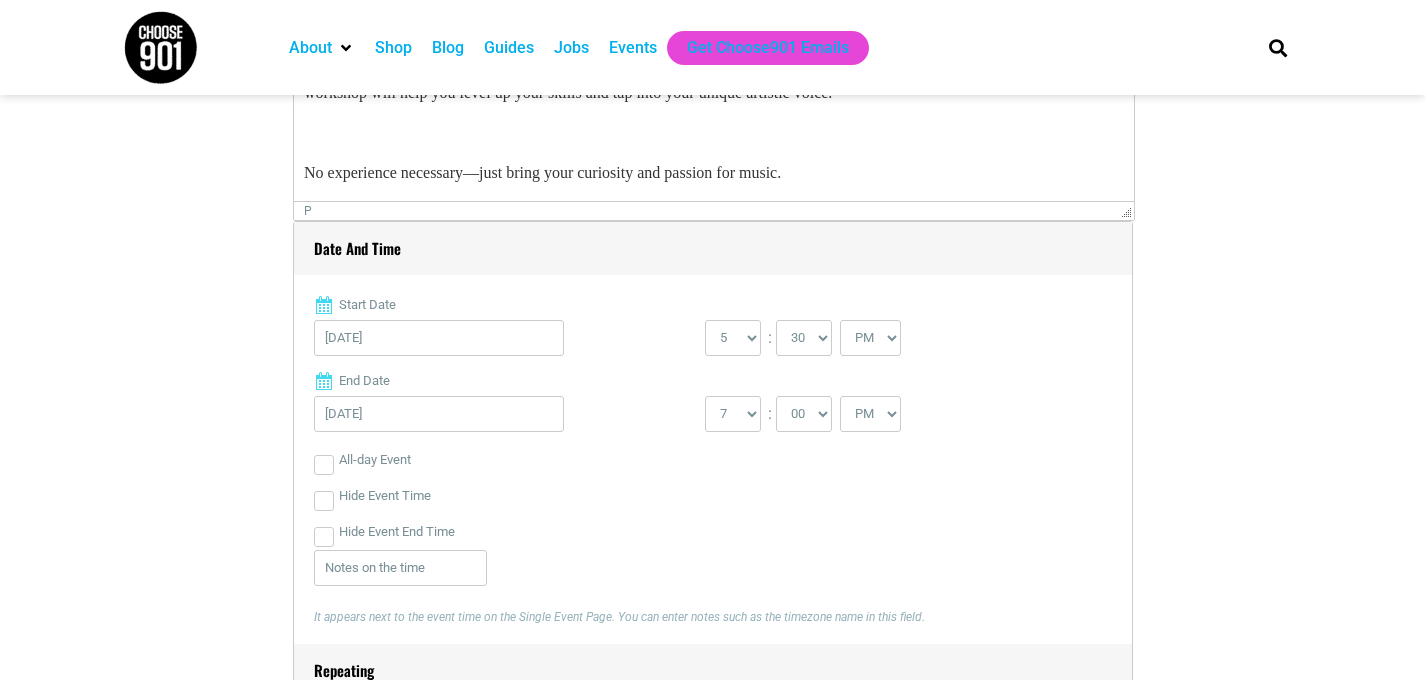 scroll, scrollTop: 0, scrollLeft: 0, axis: both 